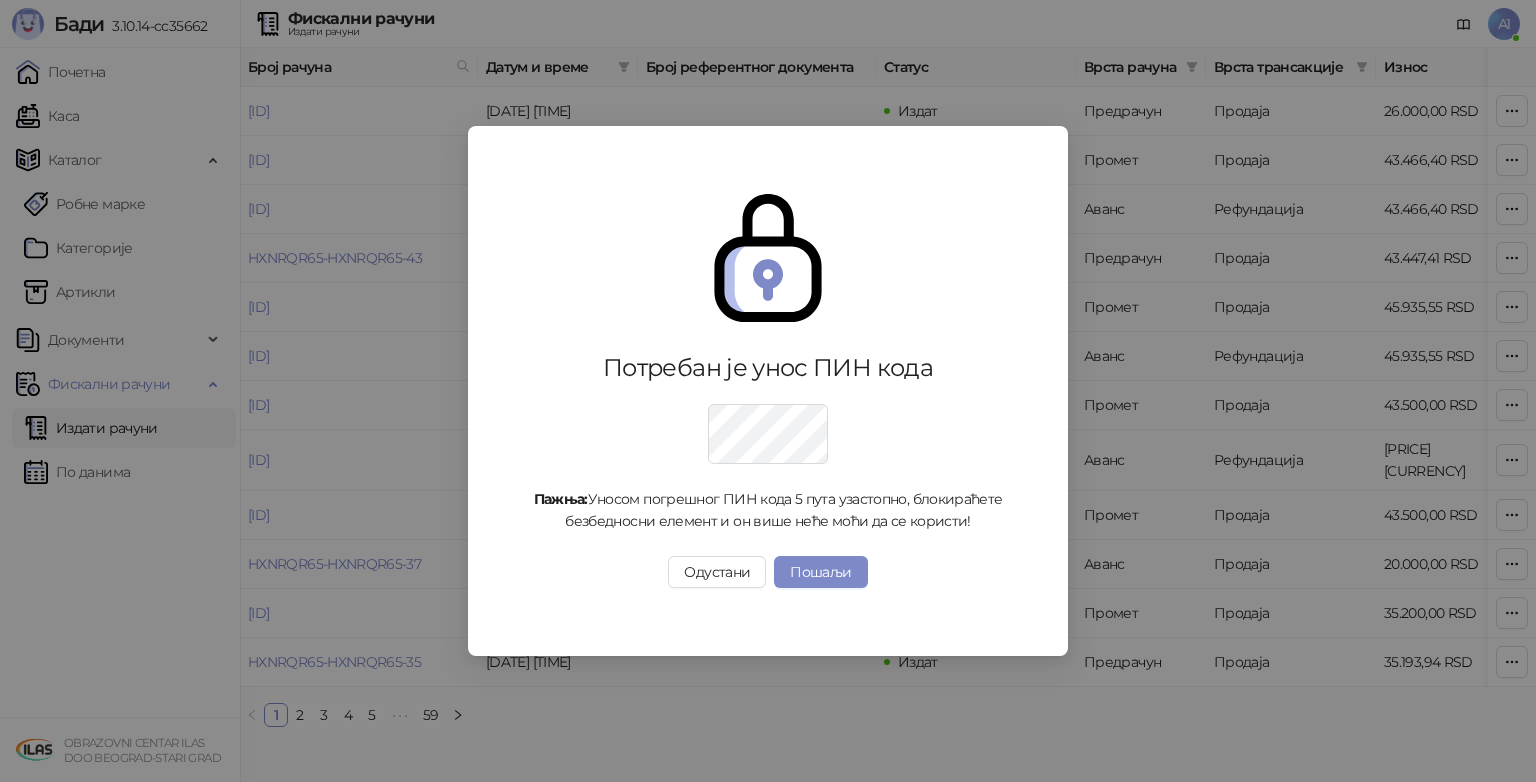 scroll, scrollTop: 0, scrollLeft: 0, axis: both 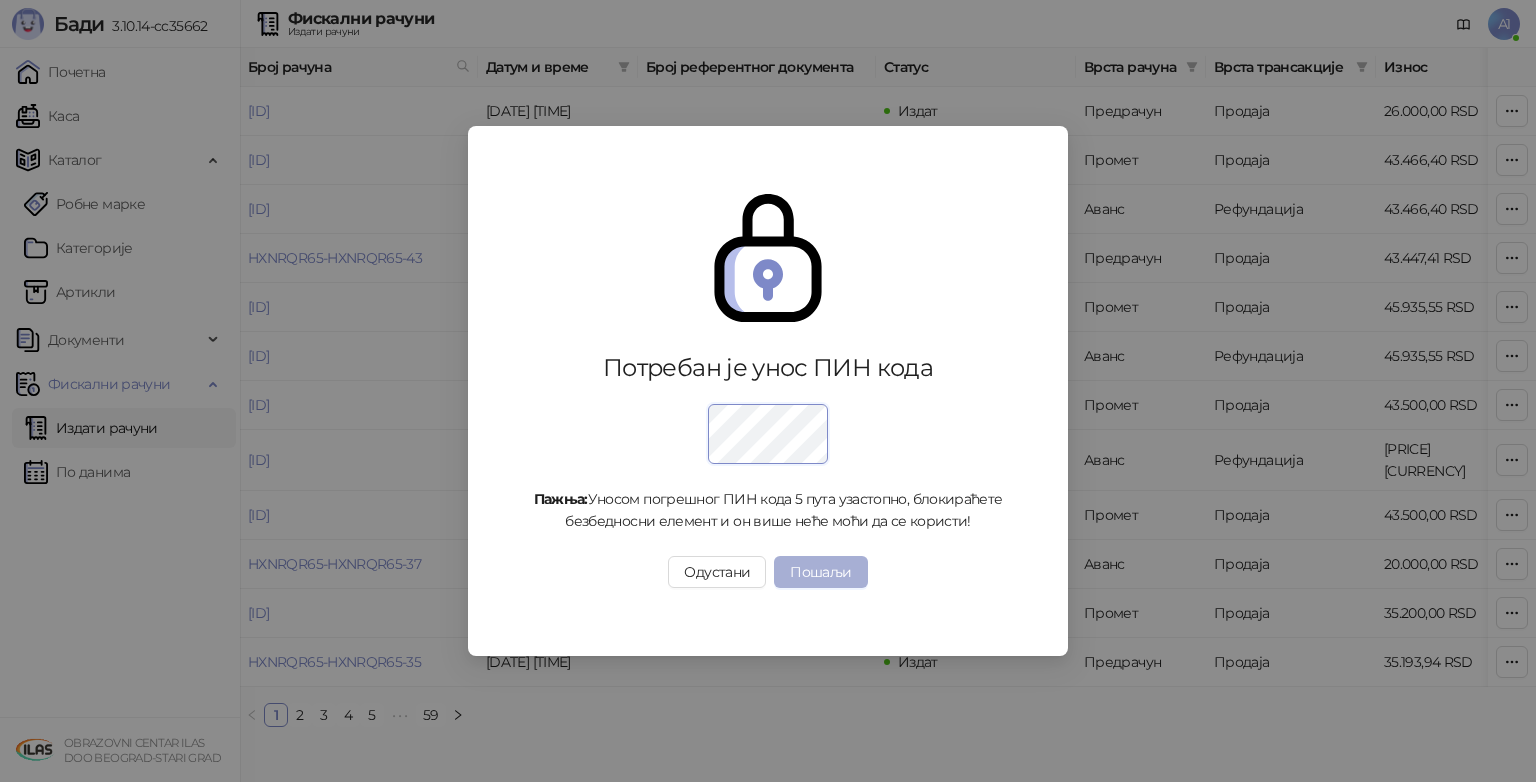 click on "Пошаљи" at bounding box center [820, 572] 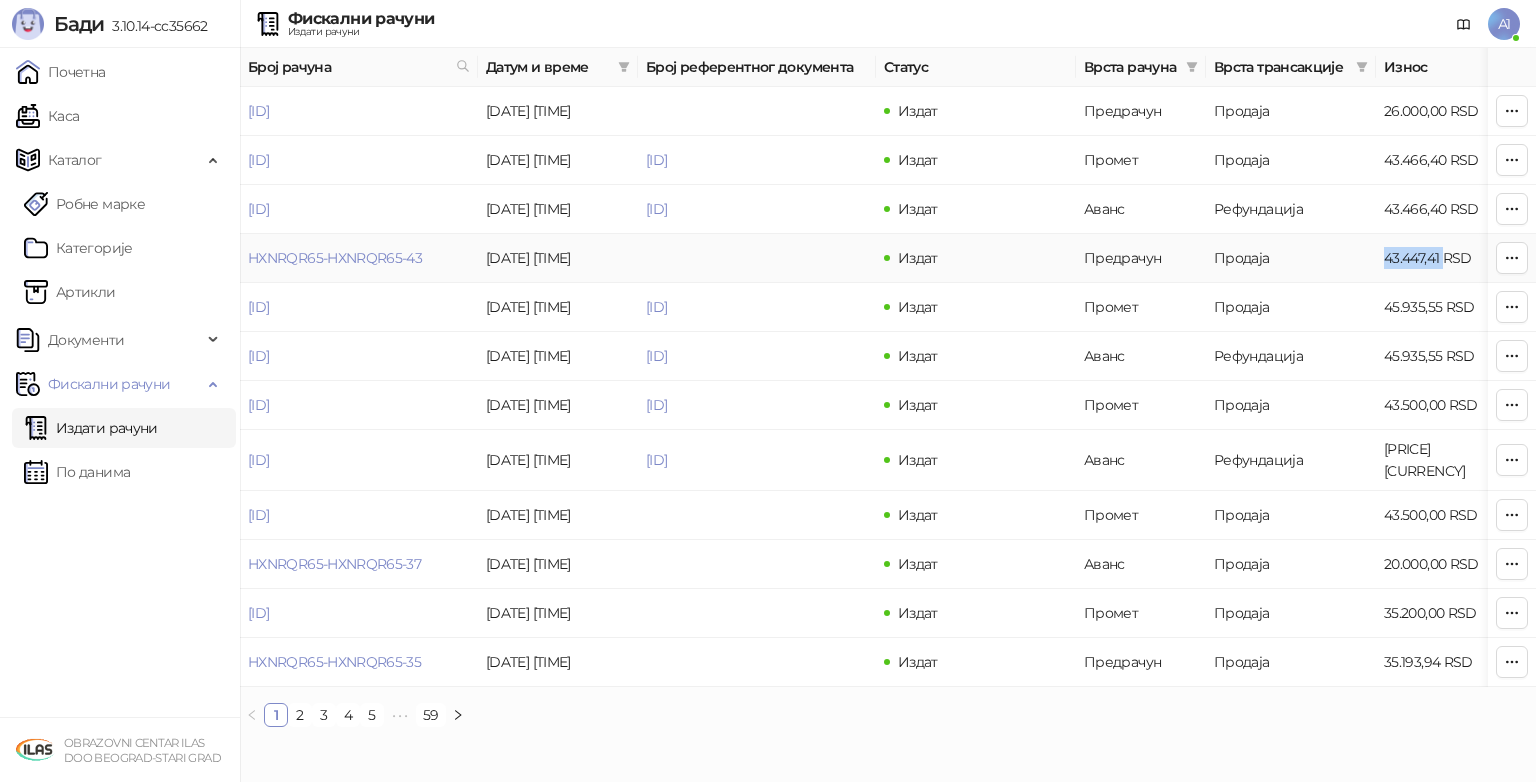 drag, startPoint x: 1443, startPoint y: 252, endPoint x: 1386, endPoint y: 259, distance: 57.428215 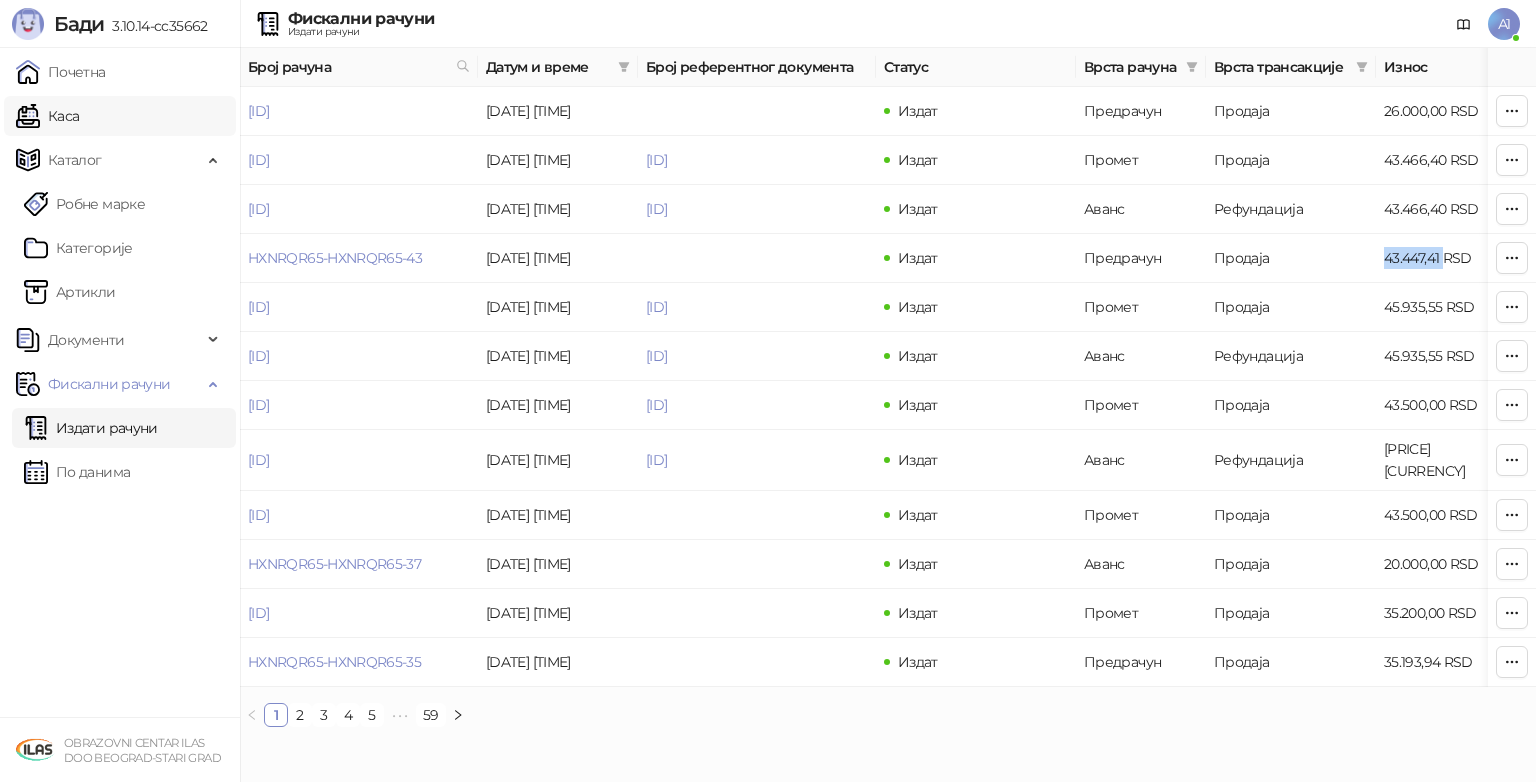 click on "Каса" at bounding box center [47, 116] 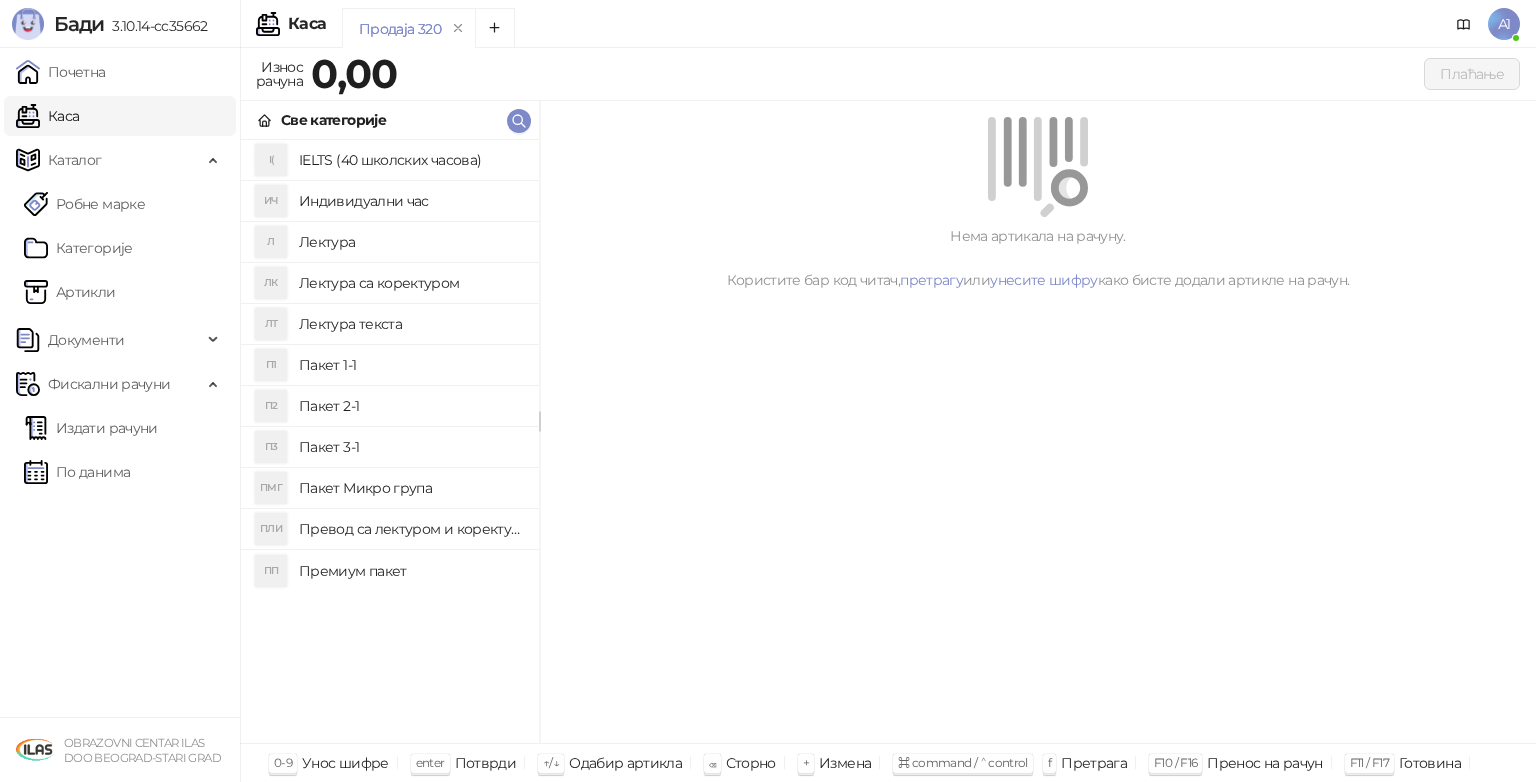 click on "Пакет 1-1" at bounding box center (411, 365) 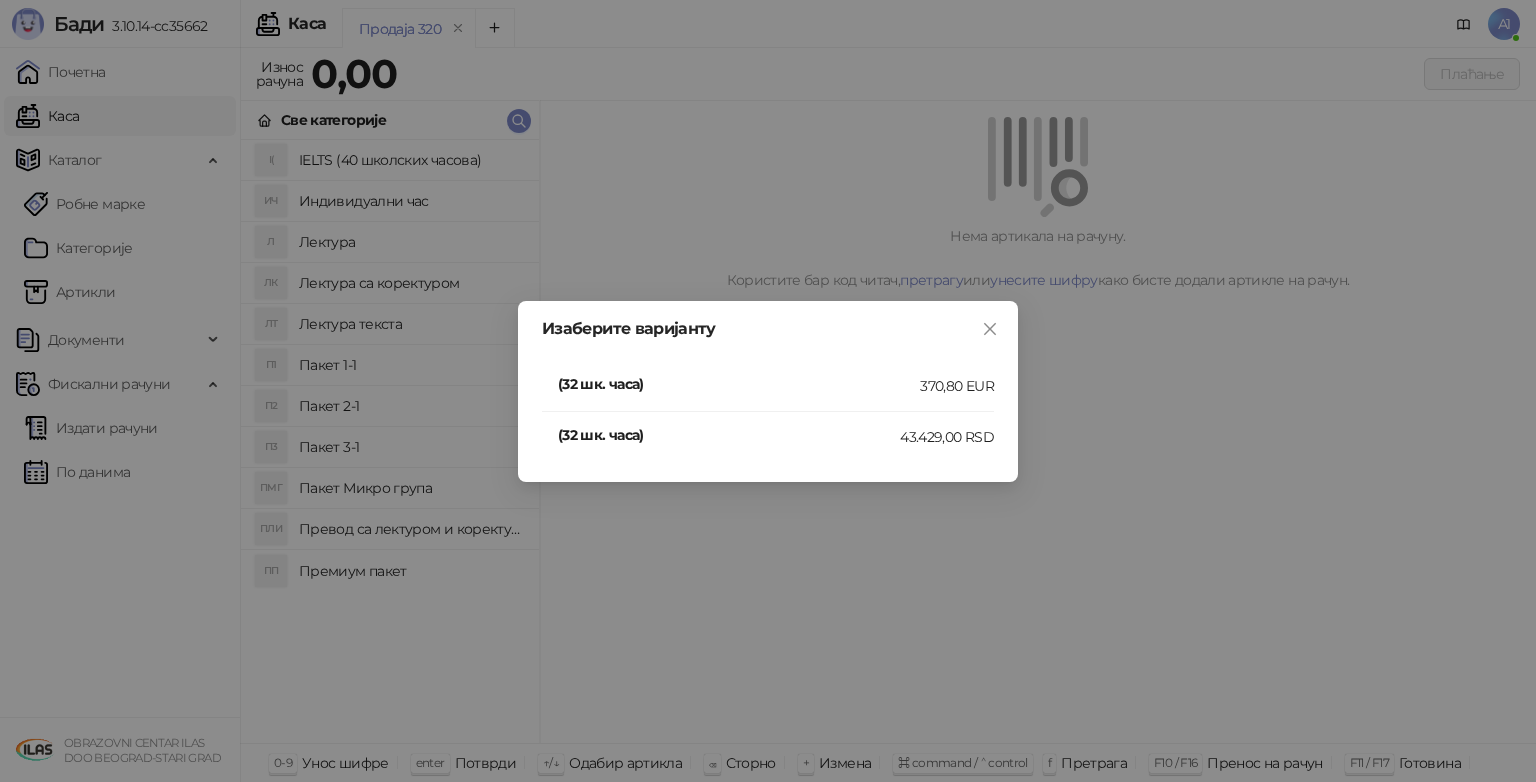 click on "(32 шк. часа)" at bounding box center [729, 435] 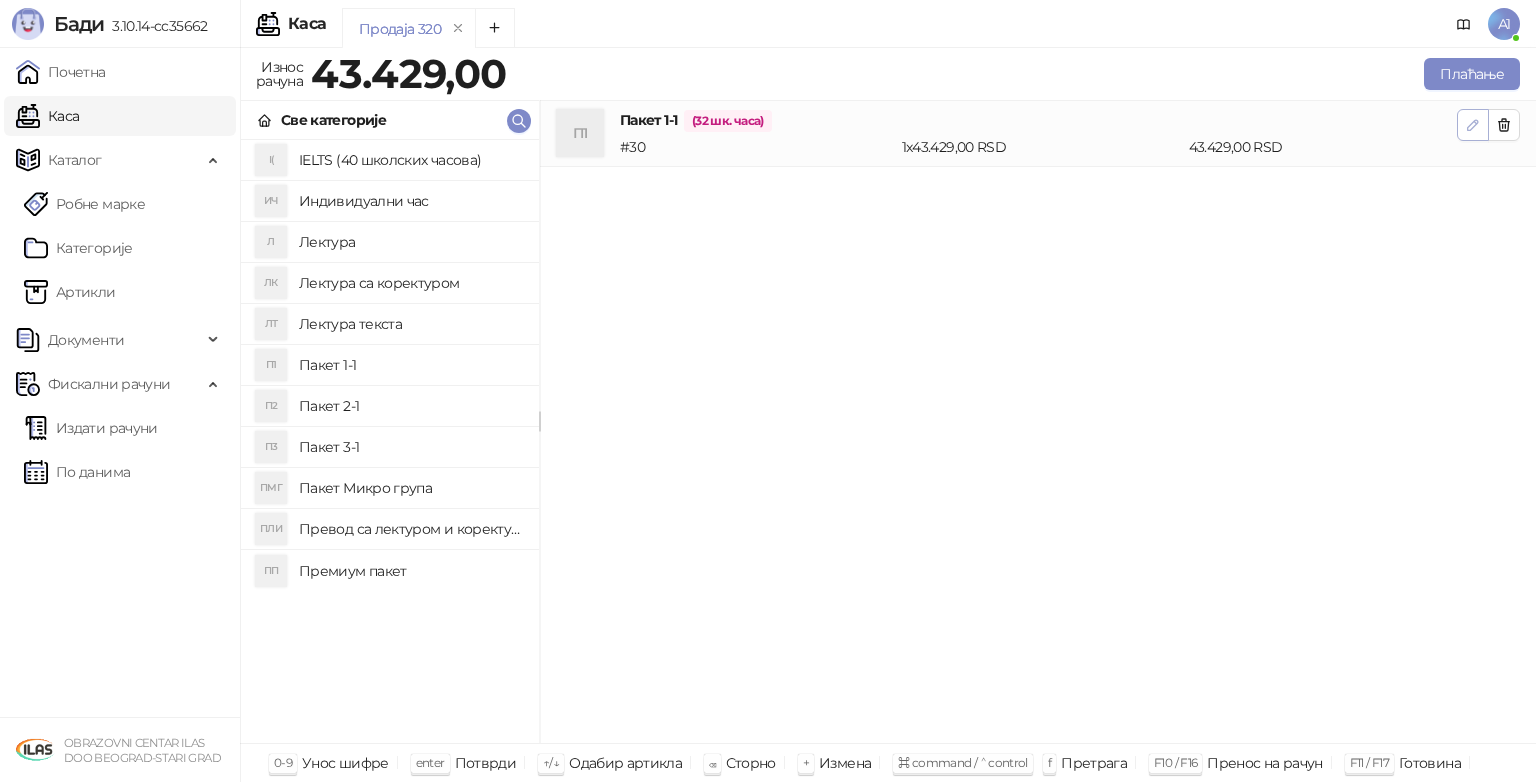 click 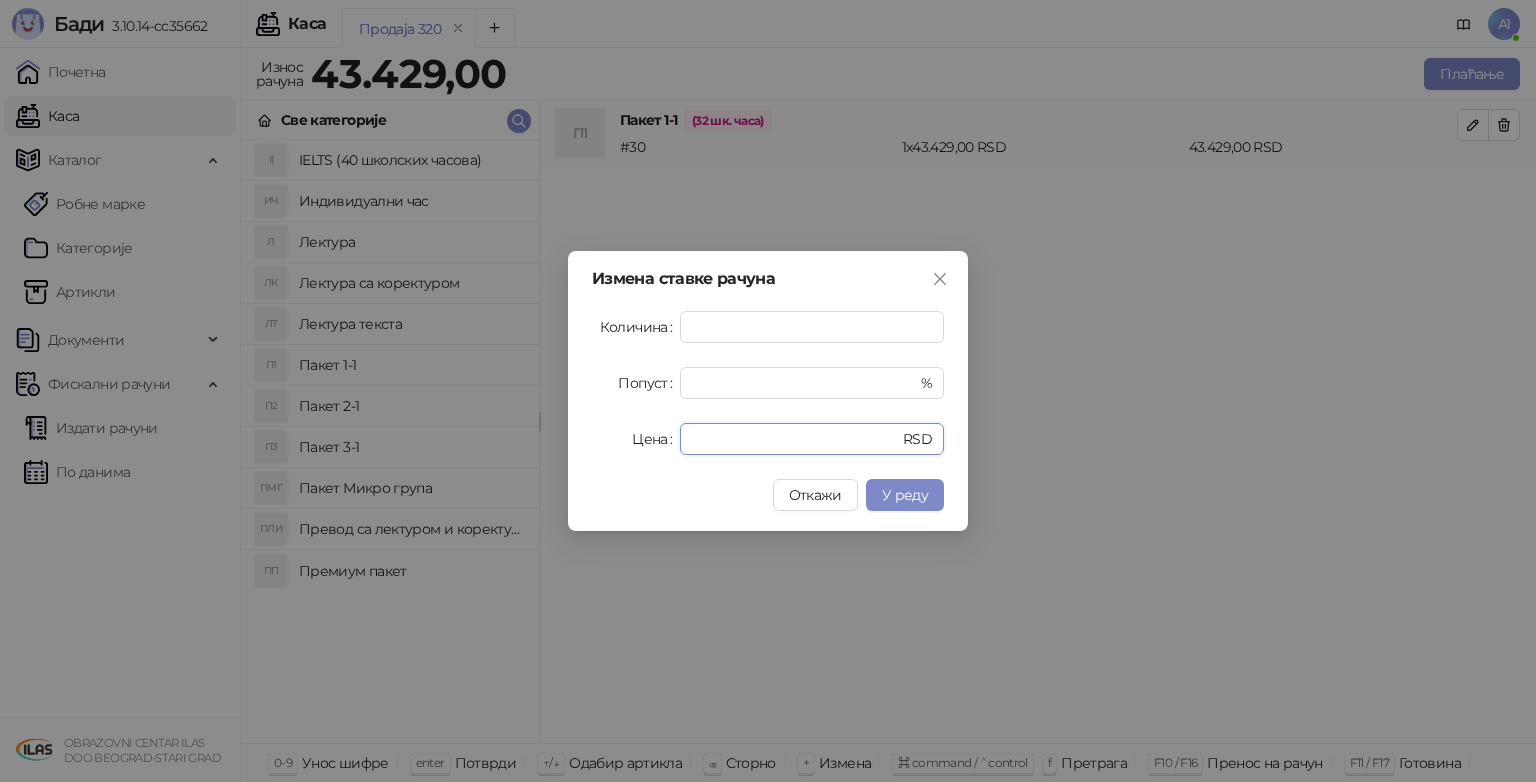 drag, startPoint x: 767, startPoint y: 428, endPoint x: 549, endPoint y: 404, distance: 219.31712 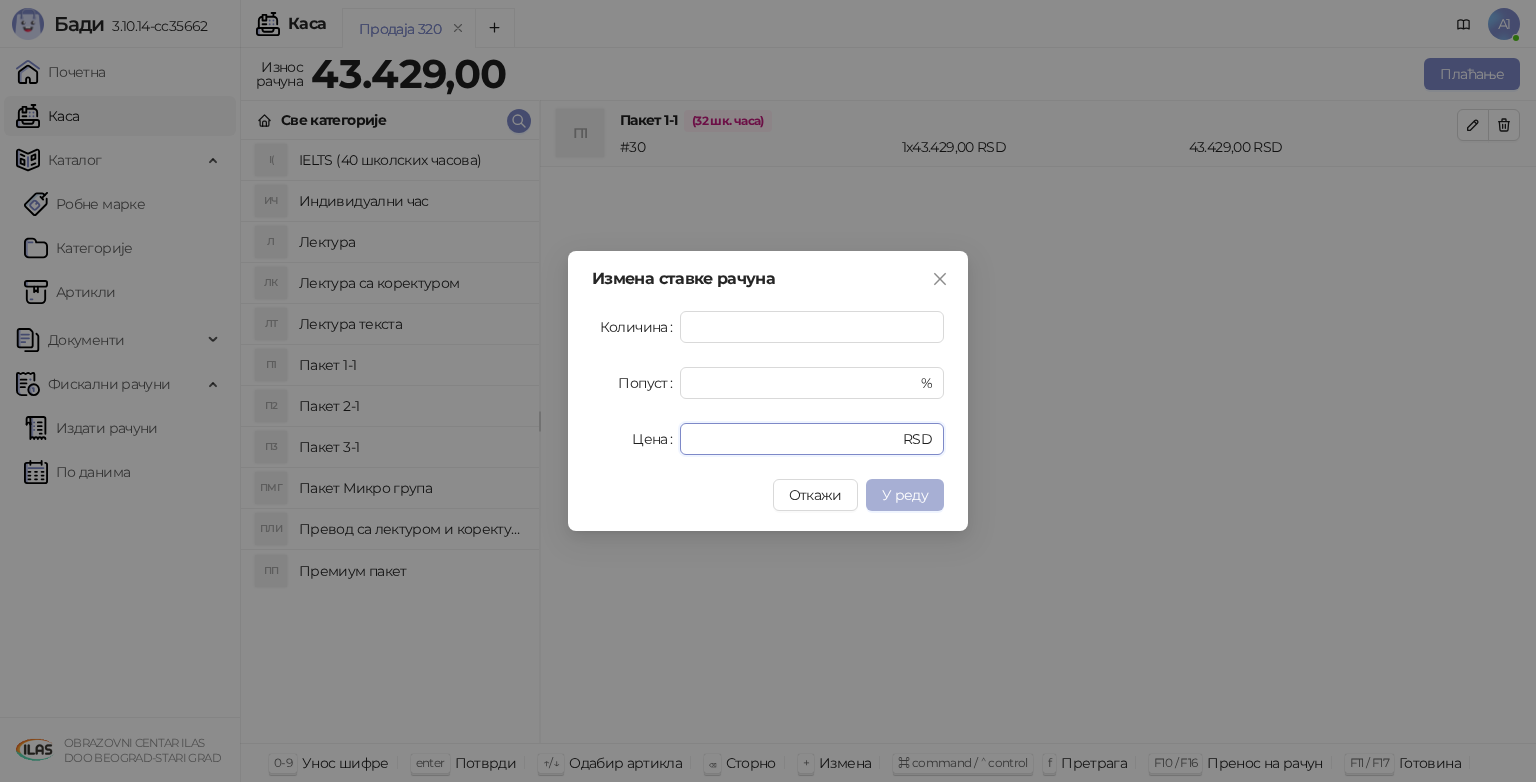 type on "********" 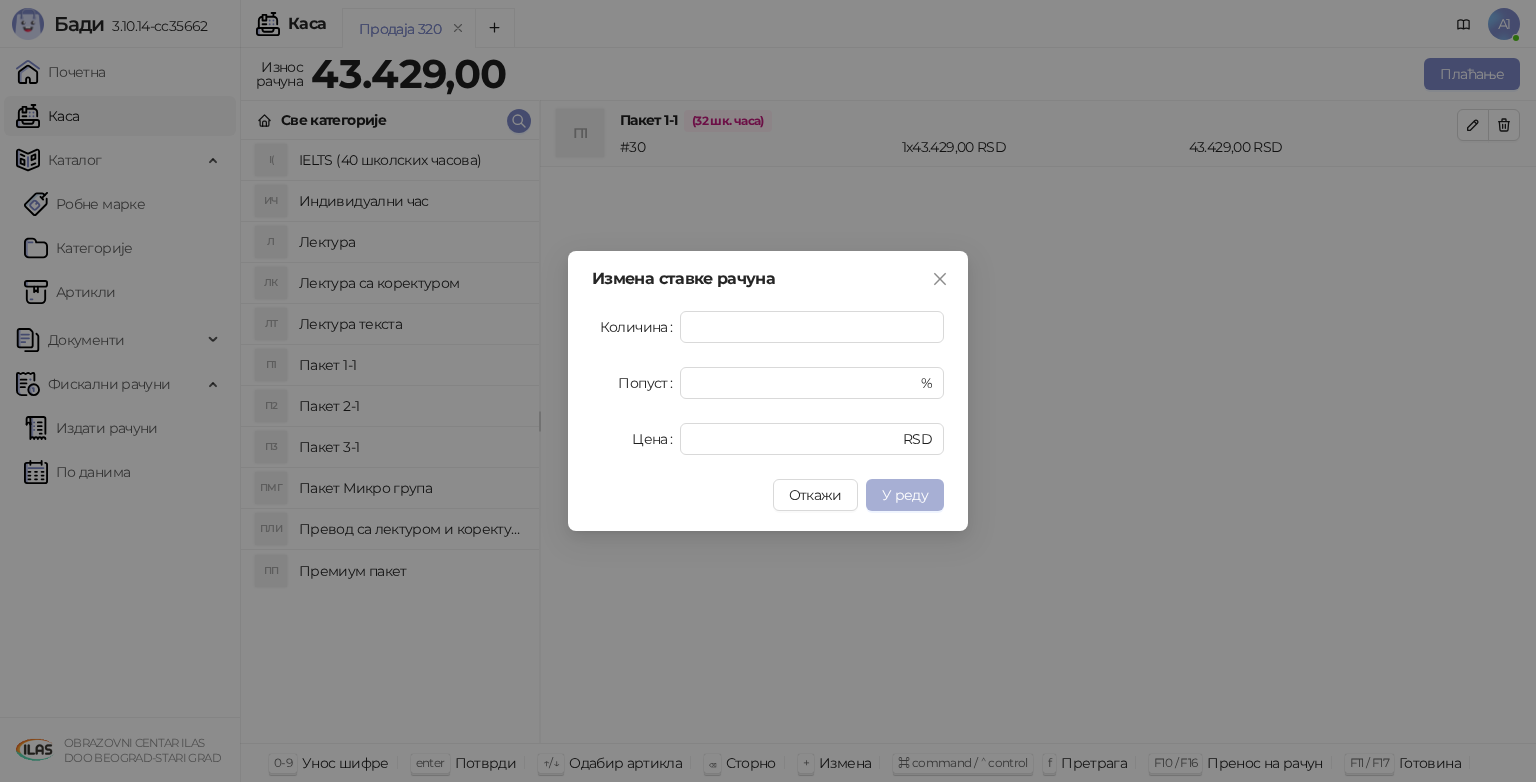 click on "У реду" at bounding box center [905, 495] 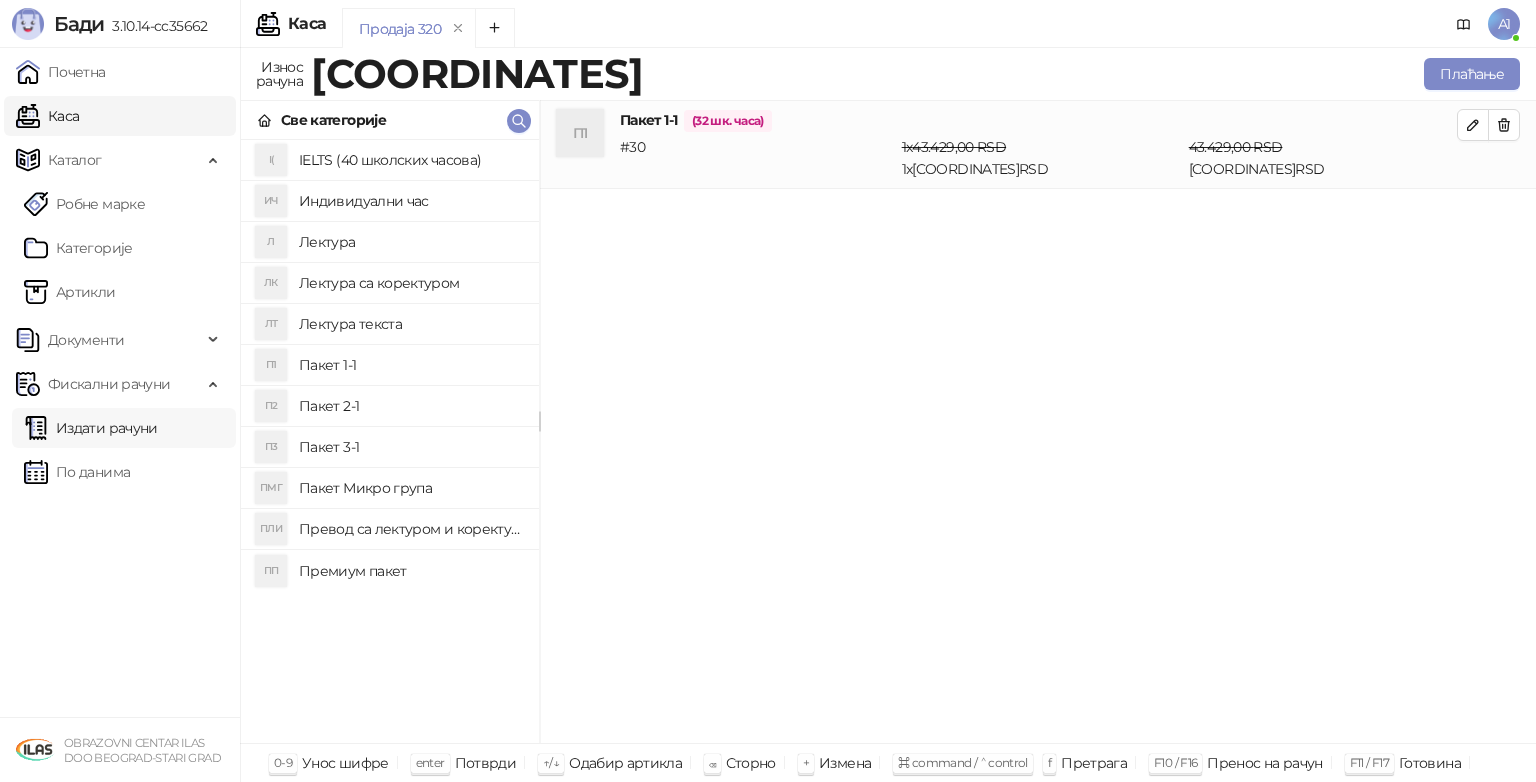 click on "Издати рачуни" at bounding box center [91, 428] 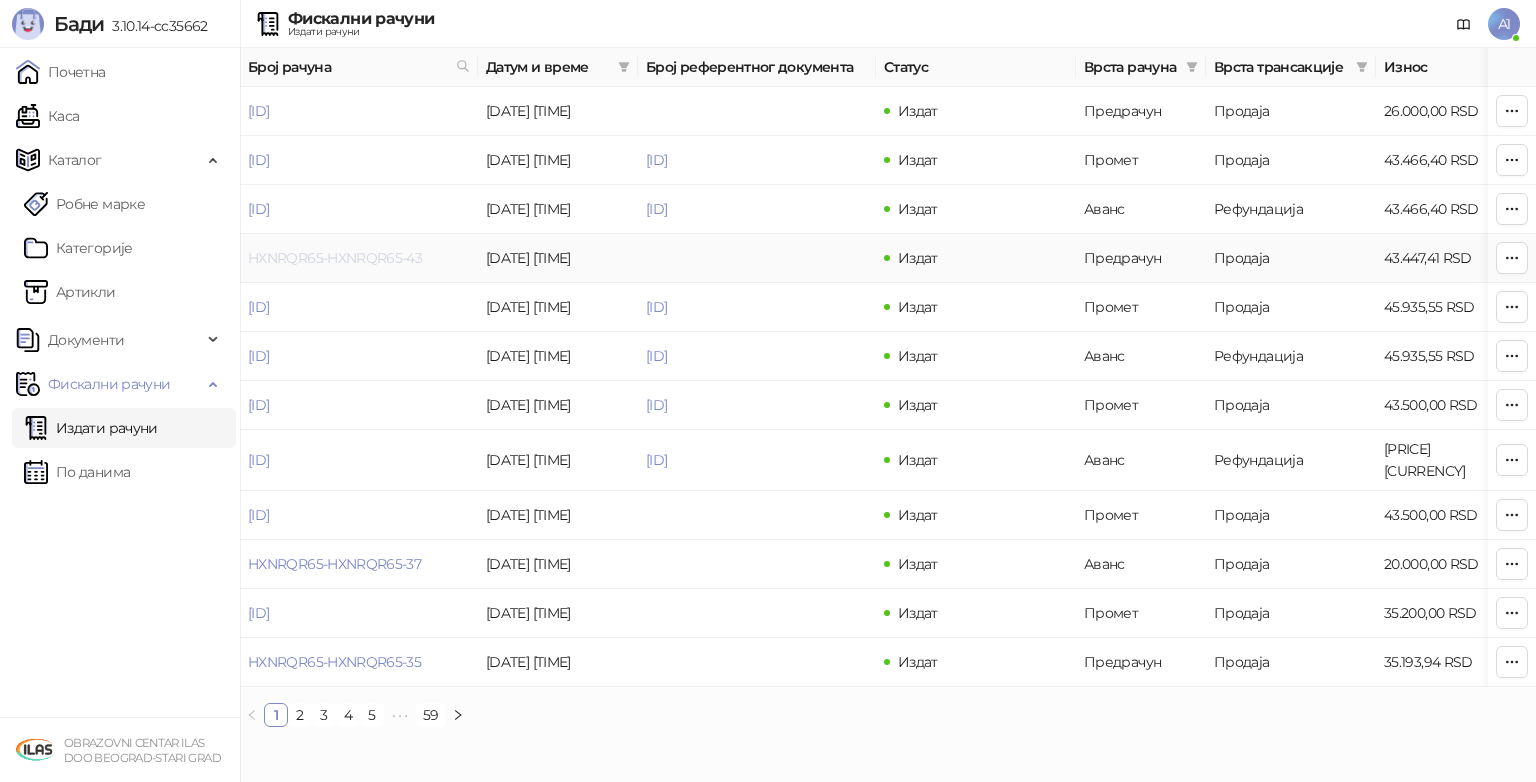 click on "HXNRQR65-HXNRQR65-43" at bounding box center [335, 258] 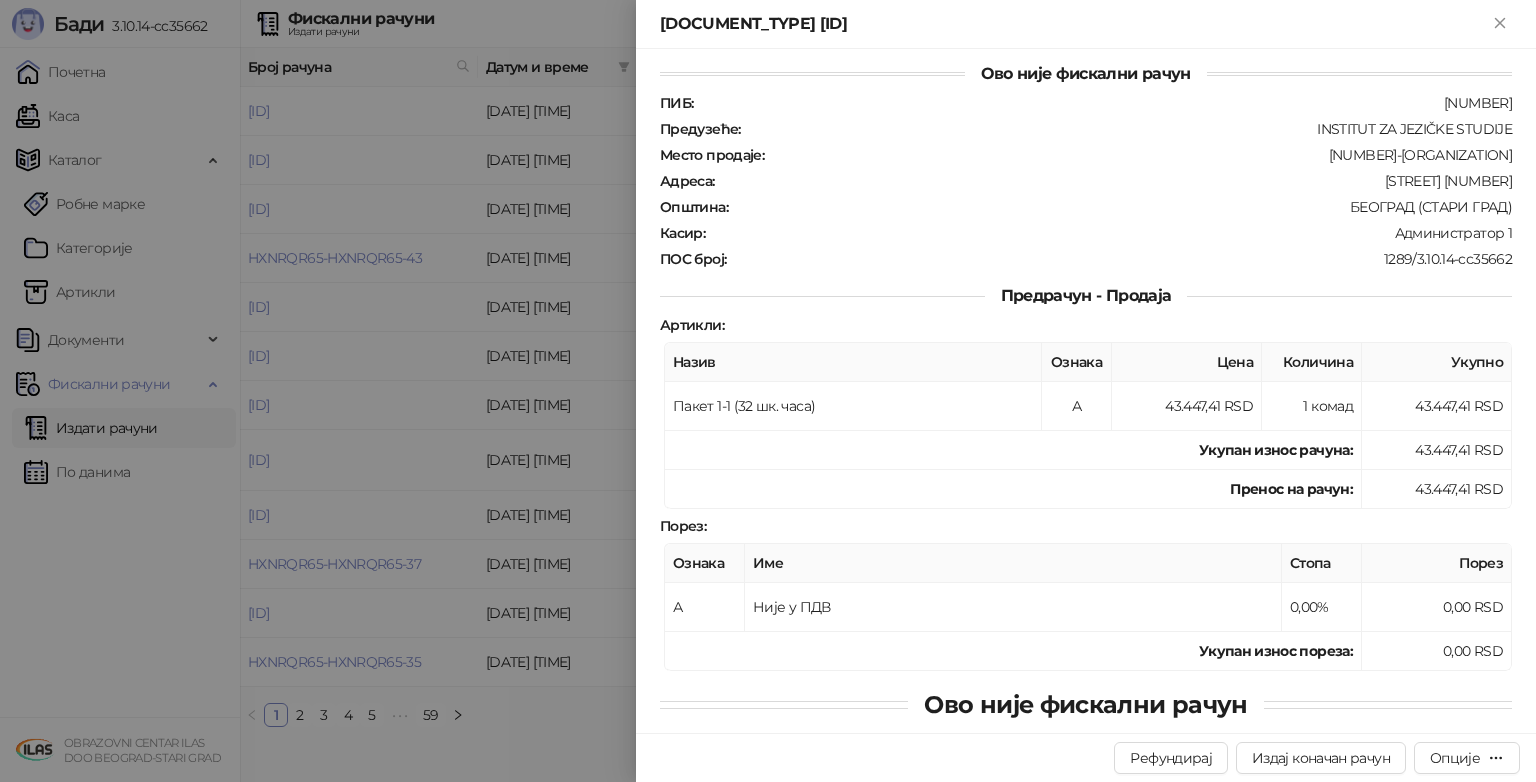 scroll, scrollTop: 0, scrollLeft: 0, axis: both 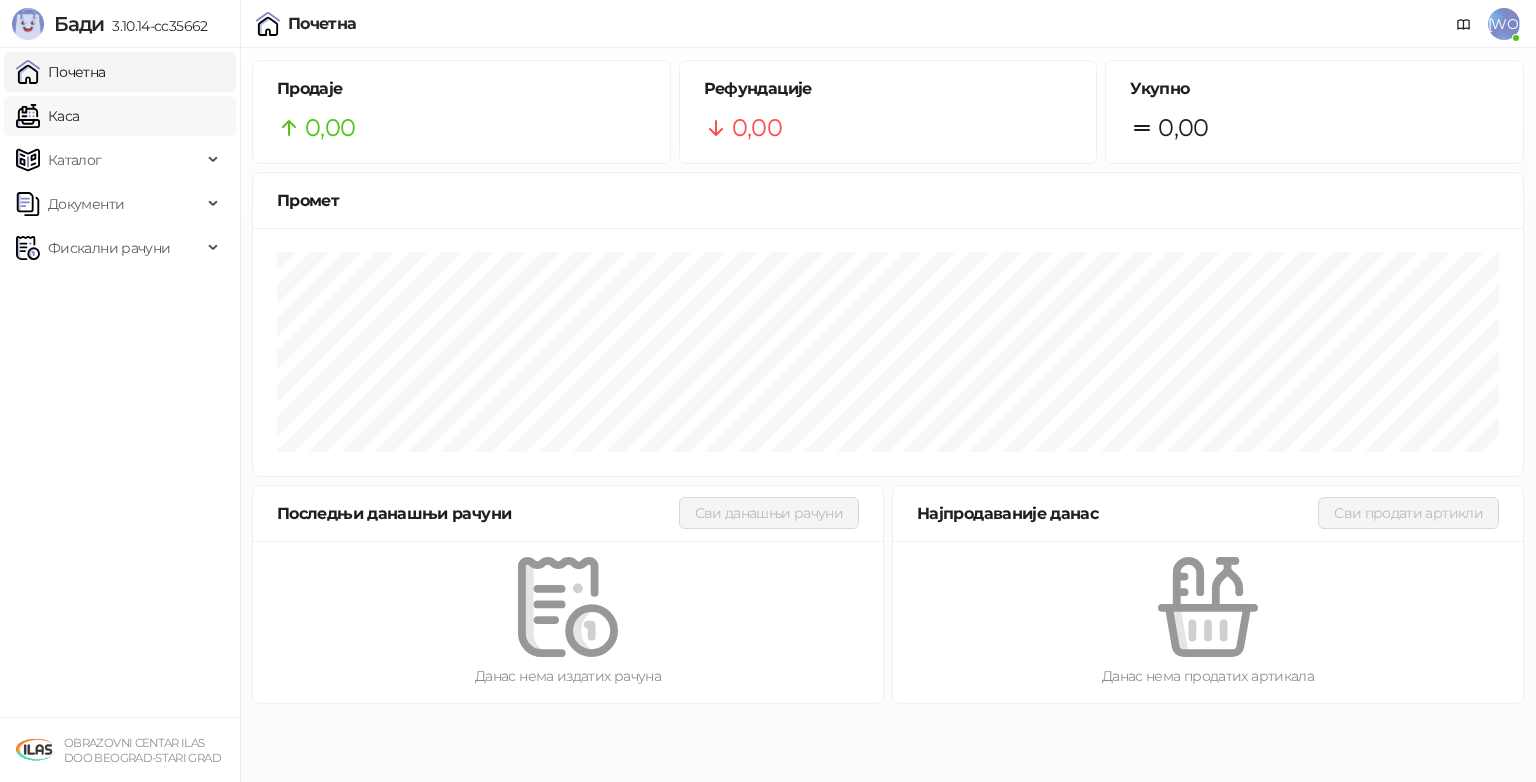 click on "Каса" at bounding box center [47, 116] 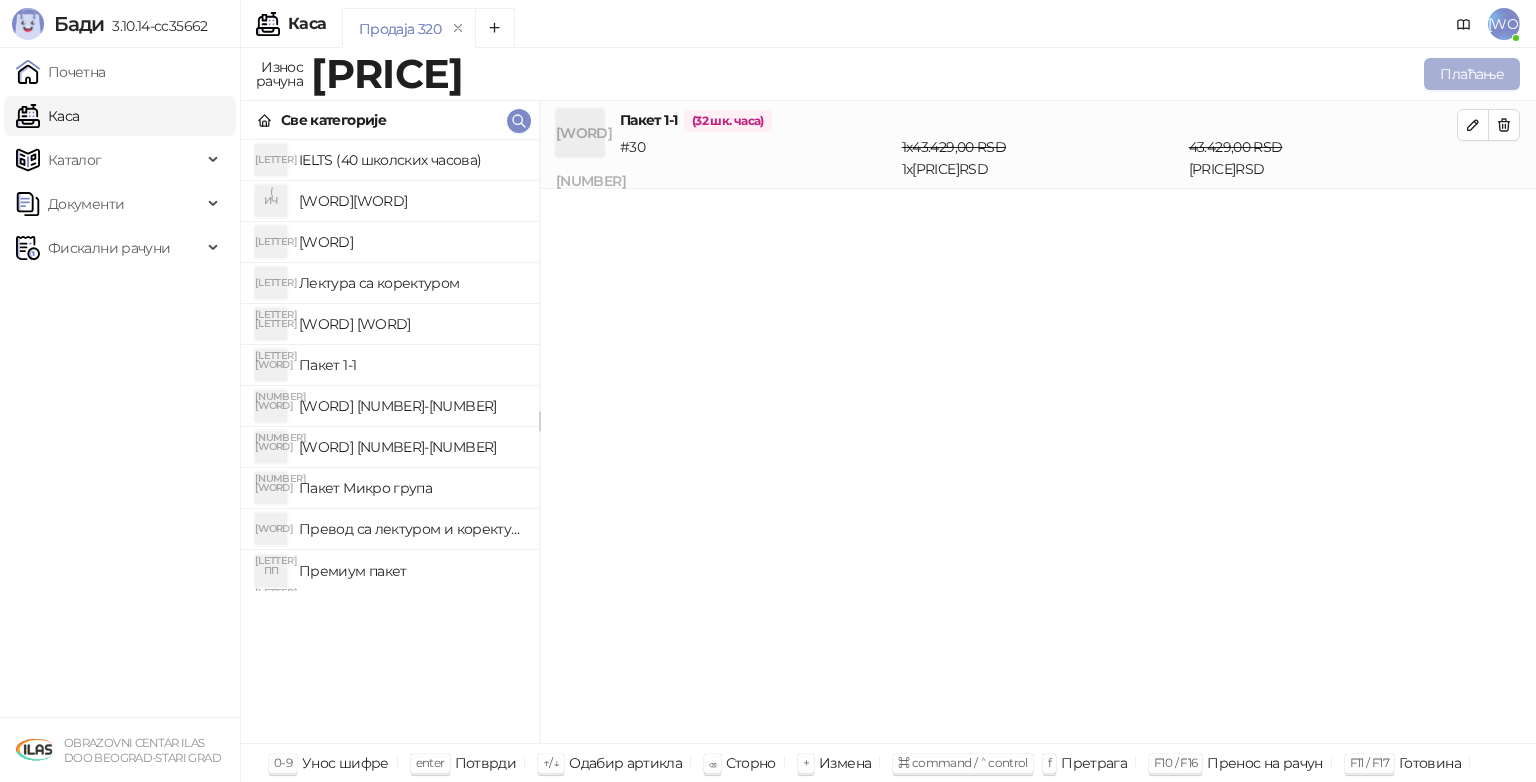 click on "Плаћање" at bounding box center (1472, 74) 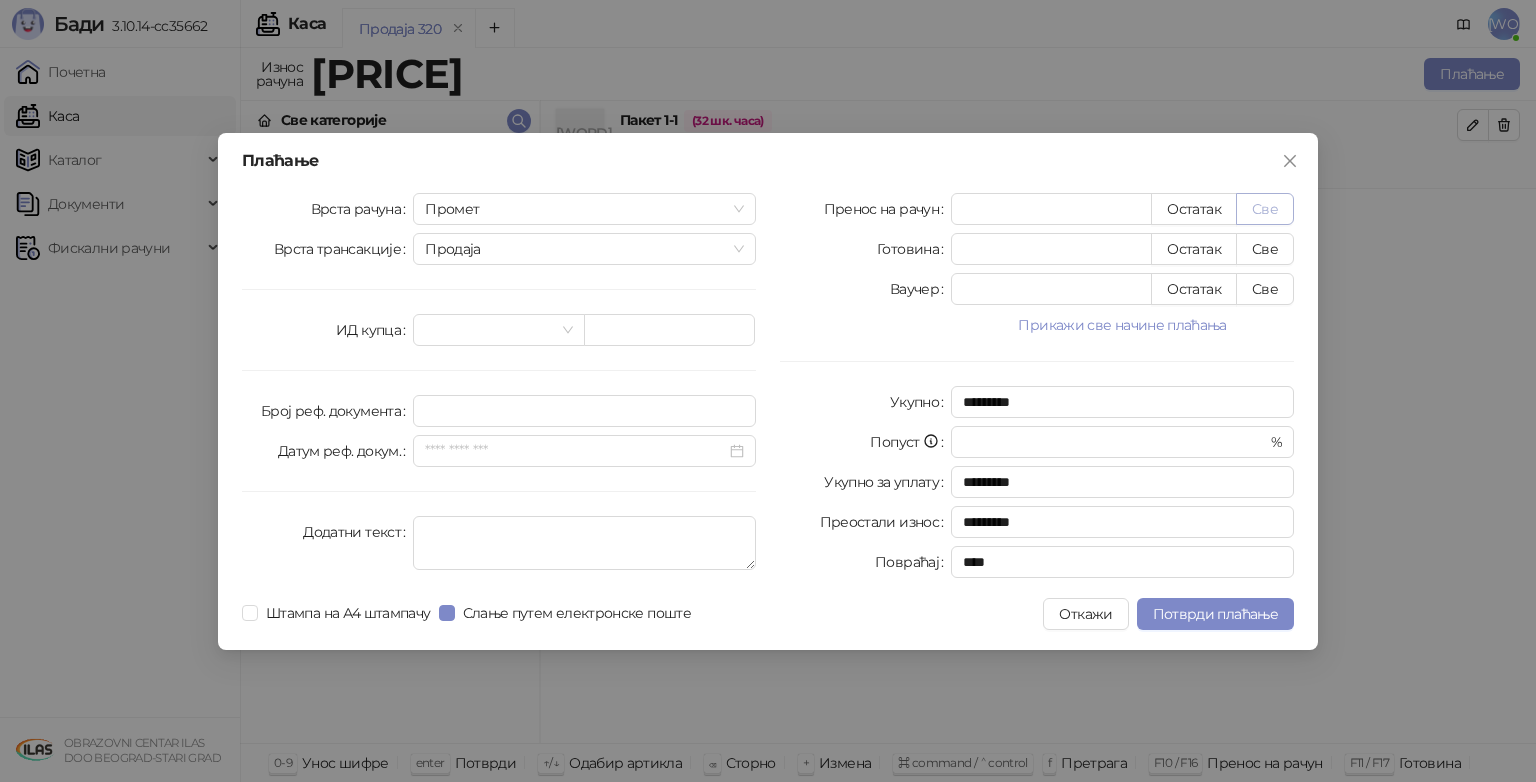click on "Све" at bounding box center (1265, 209) 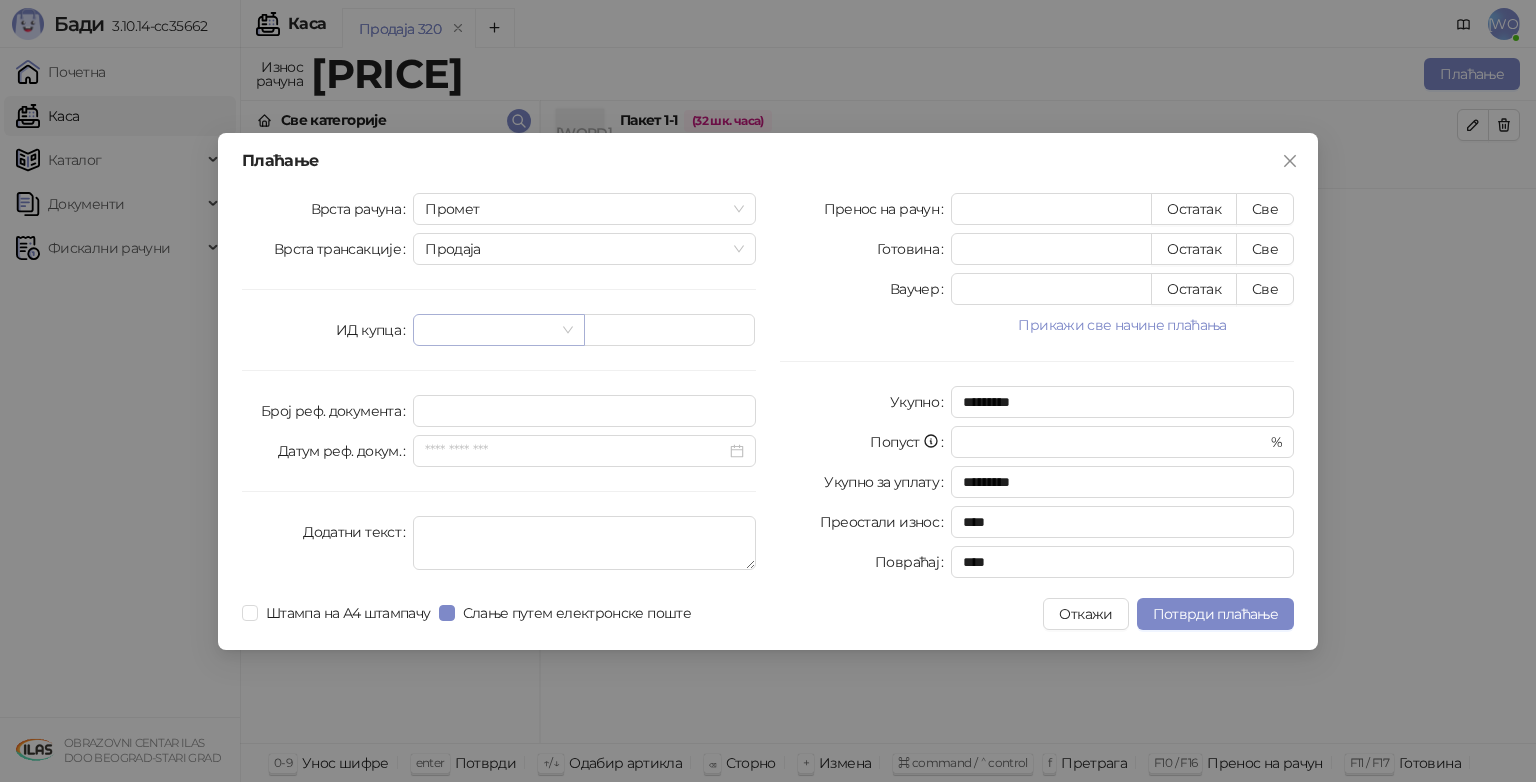 click at bounding box center [498, 330] 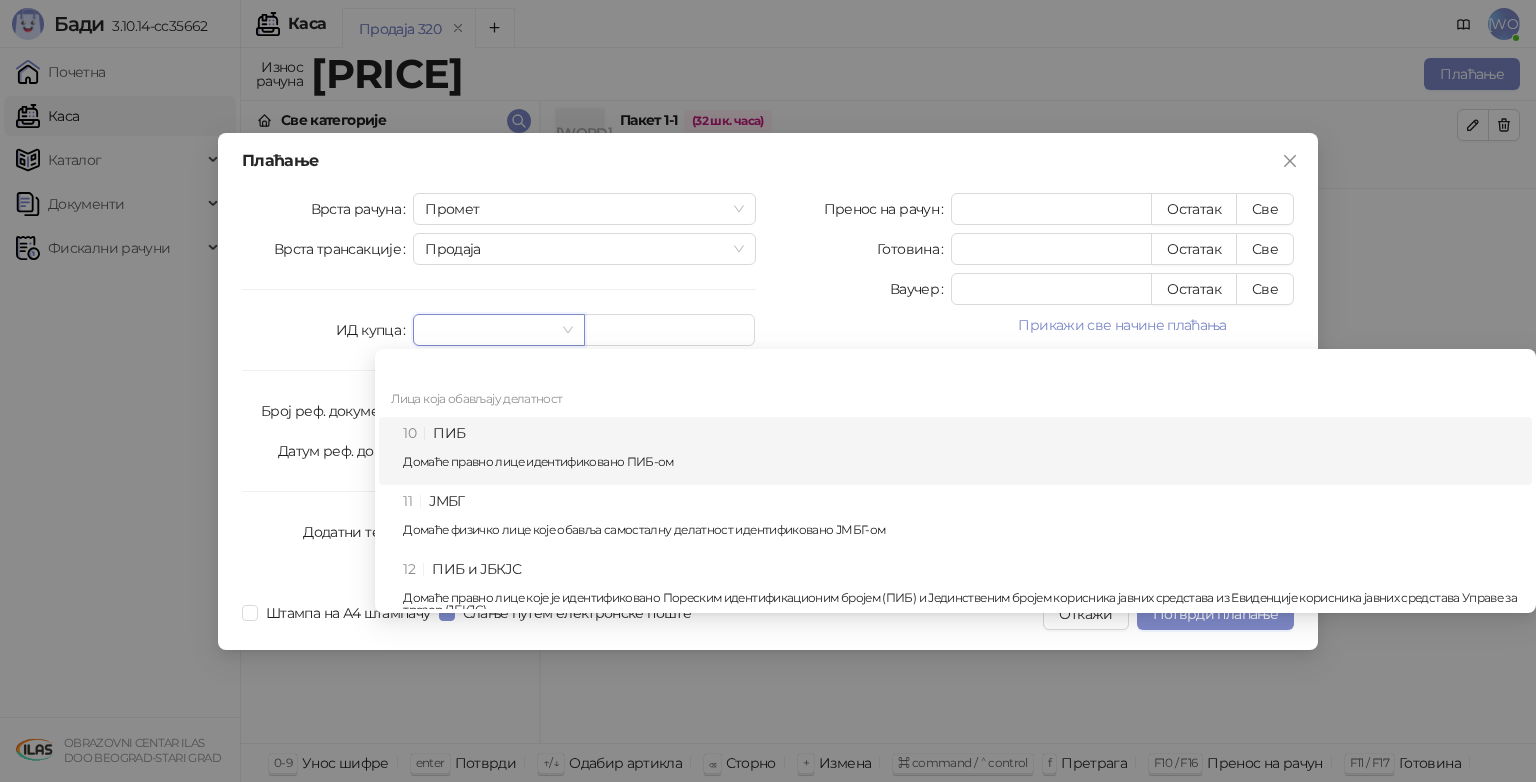click on "10 ПИБ Домаће правно лице идентификовано ПИБ-ом" at bounding box center [961, 451] 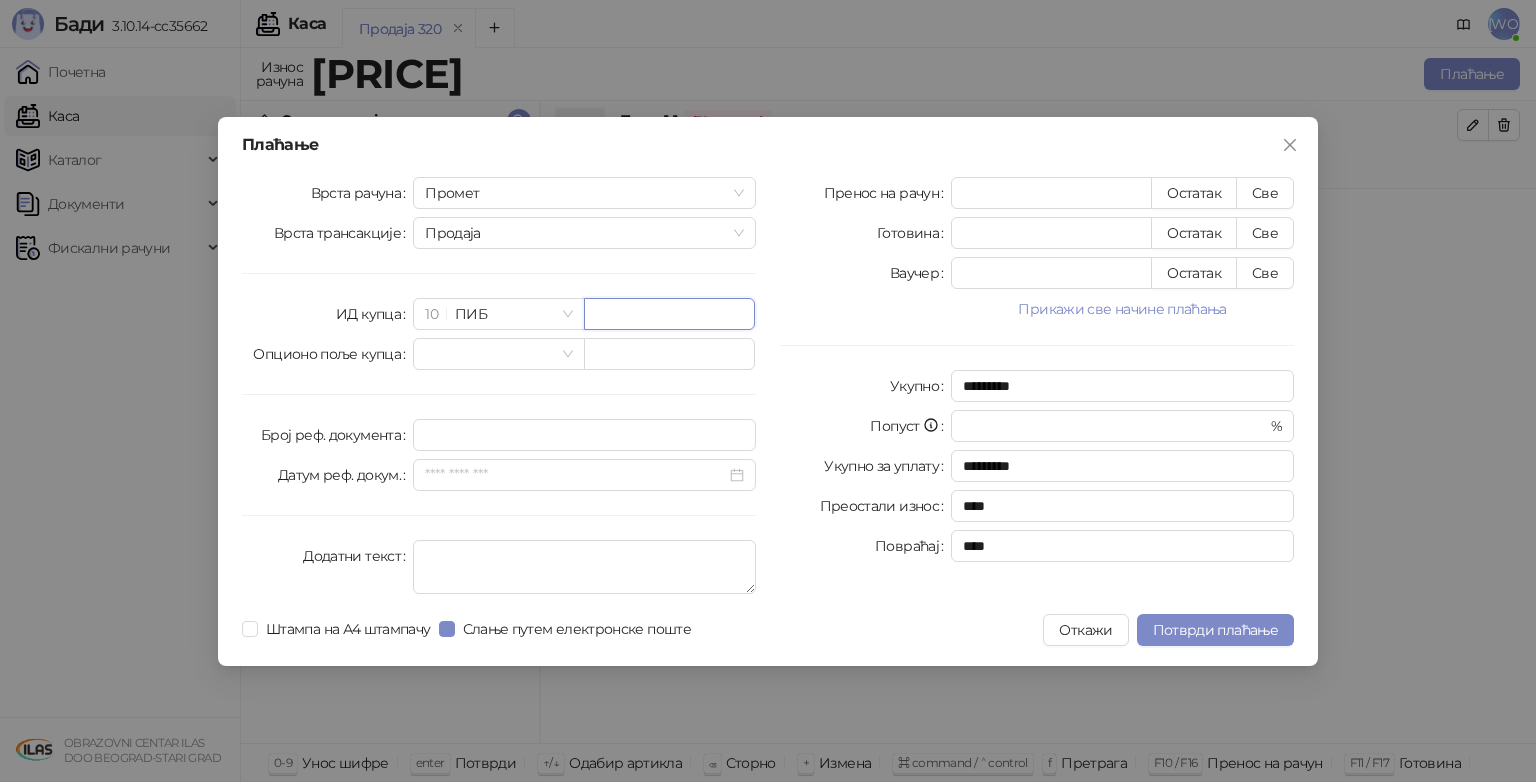 click at bounding box center [669, 314] 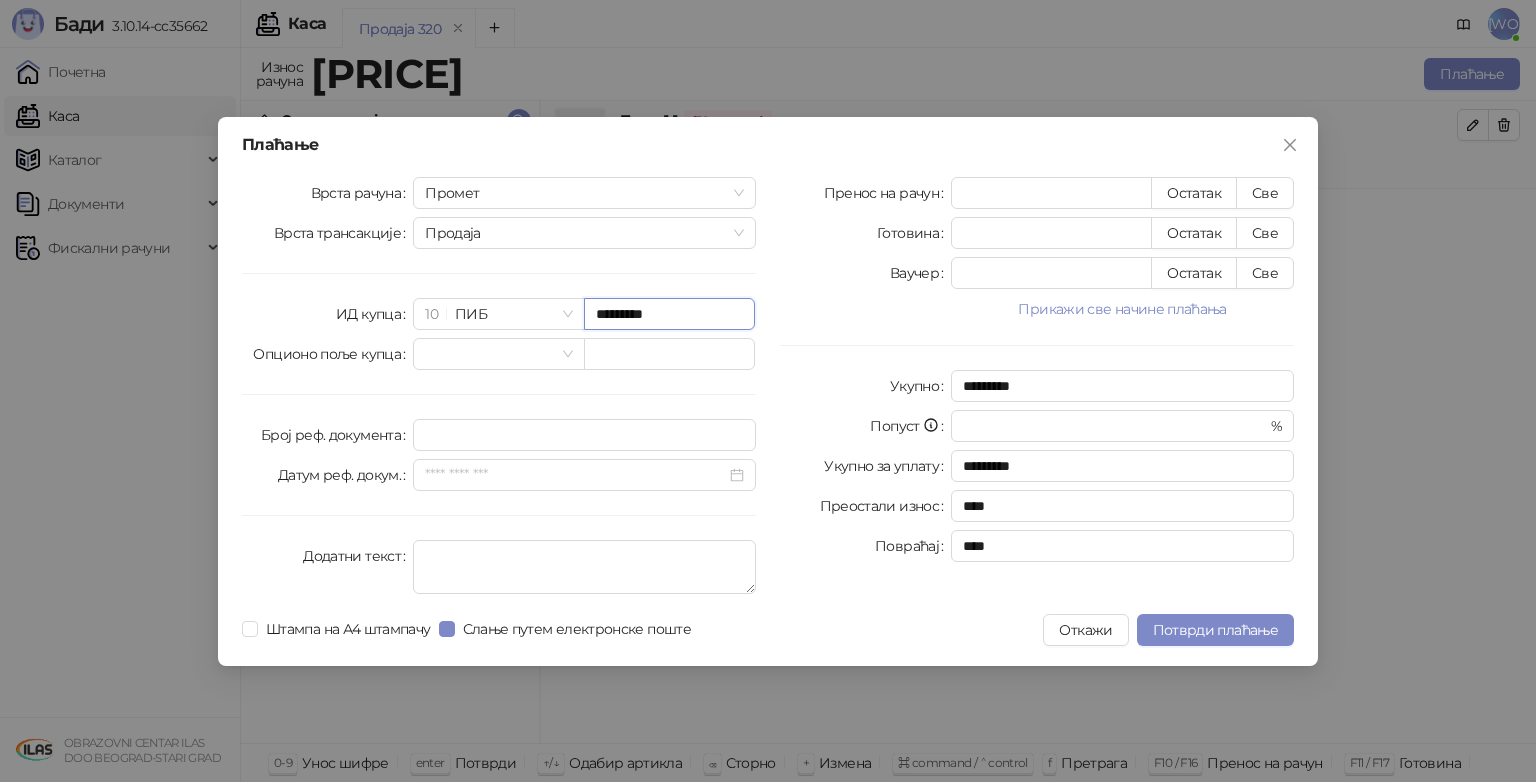 type on "*********" 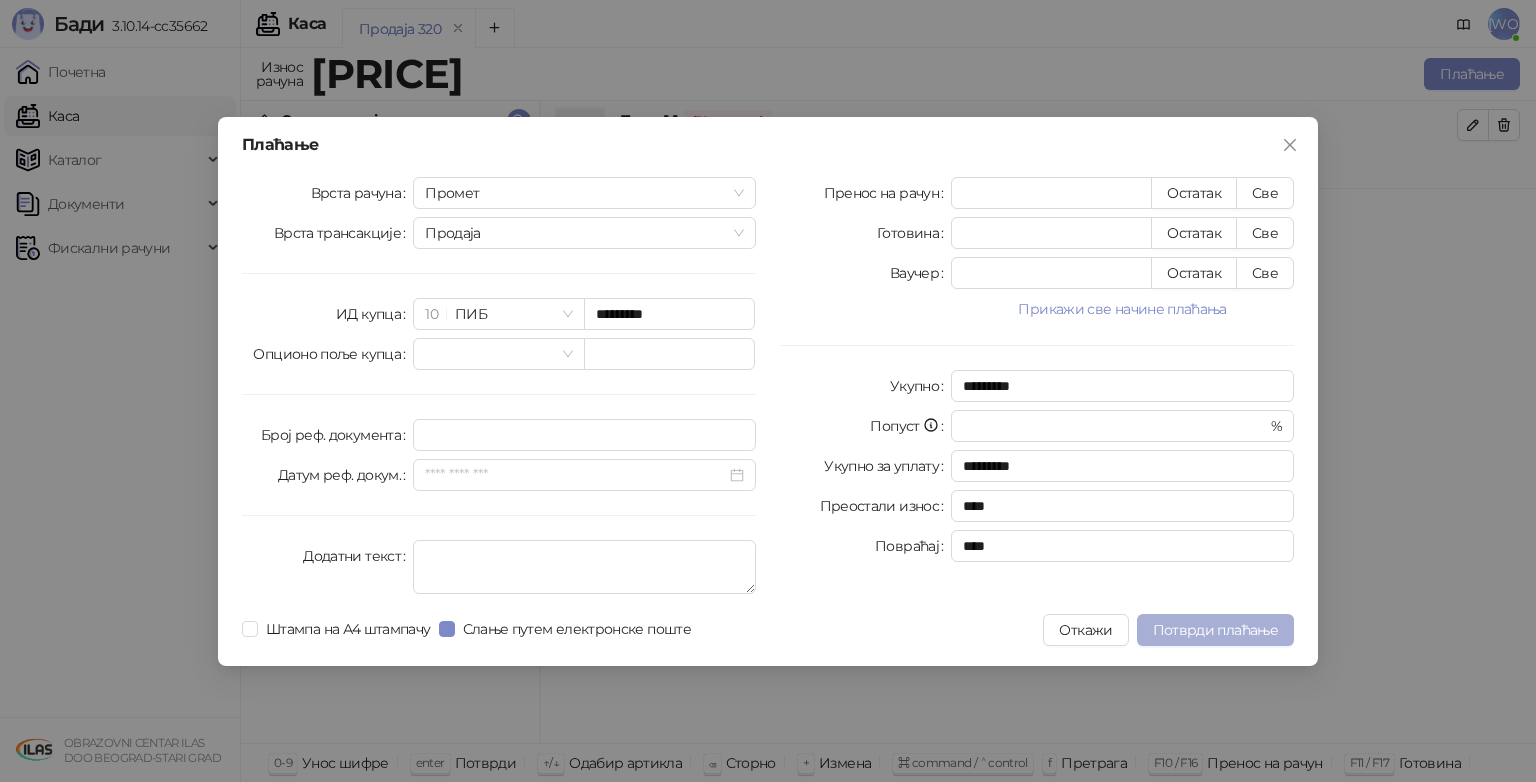 click on "Потврди плаћање" at bounding box center (1215, 630) 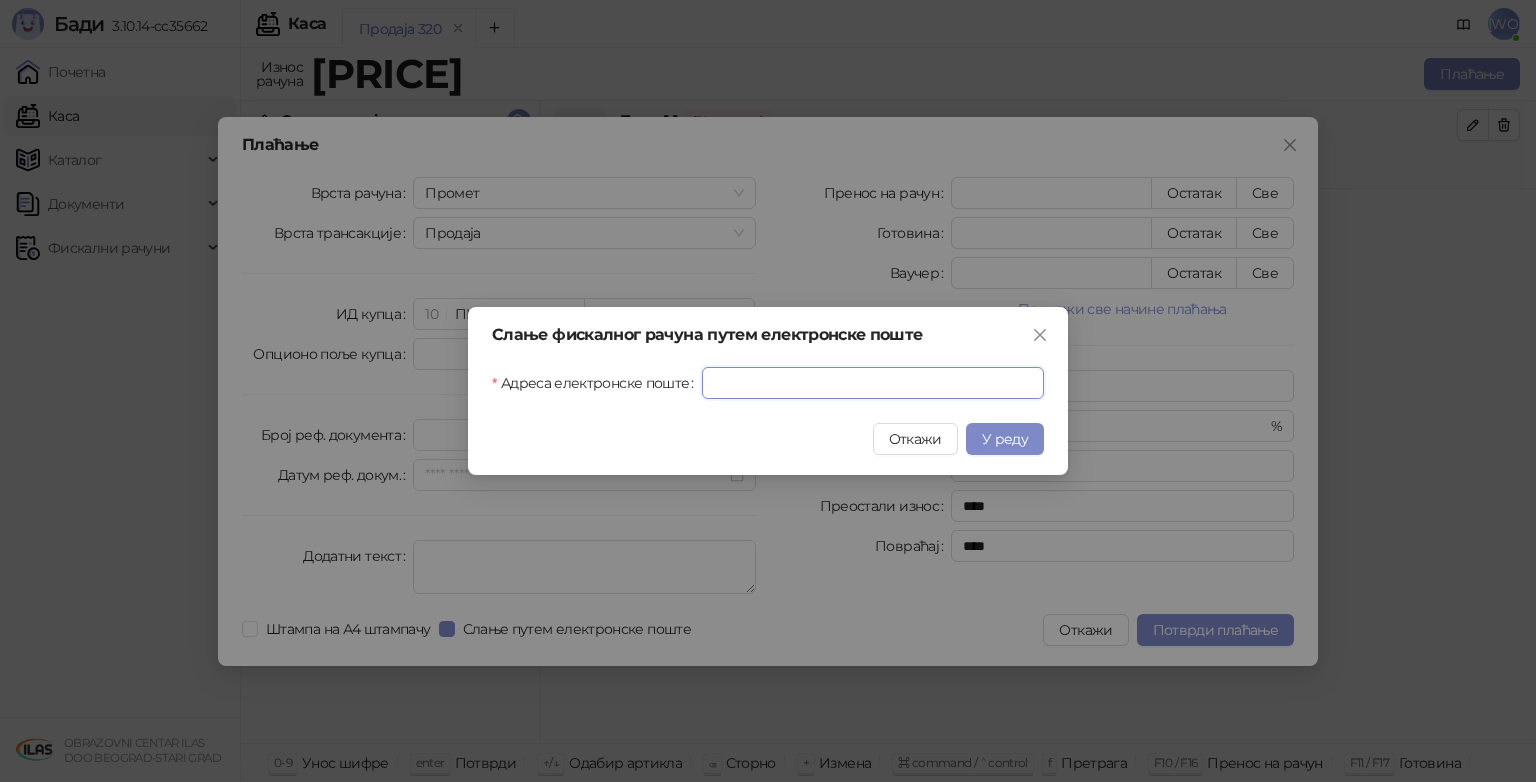 click on "Адреса електронске поште" at bounding box center (873, 383) 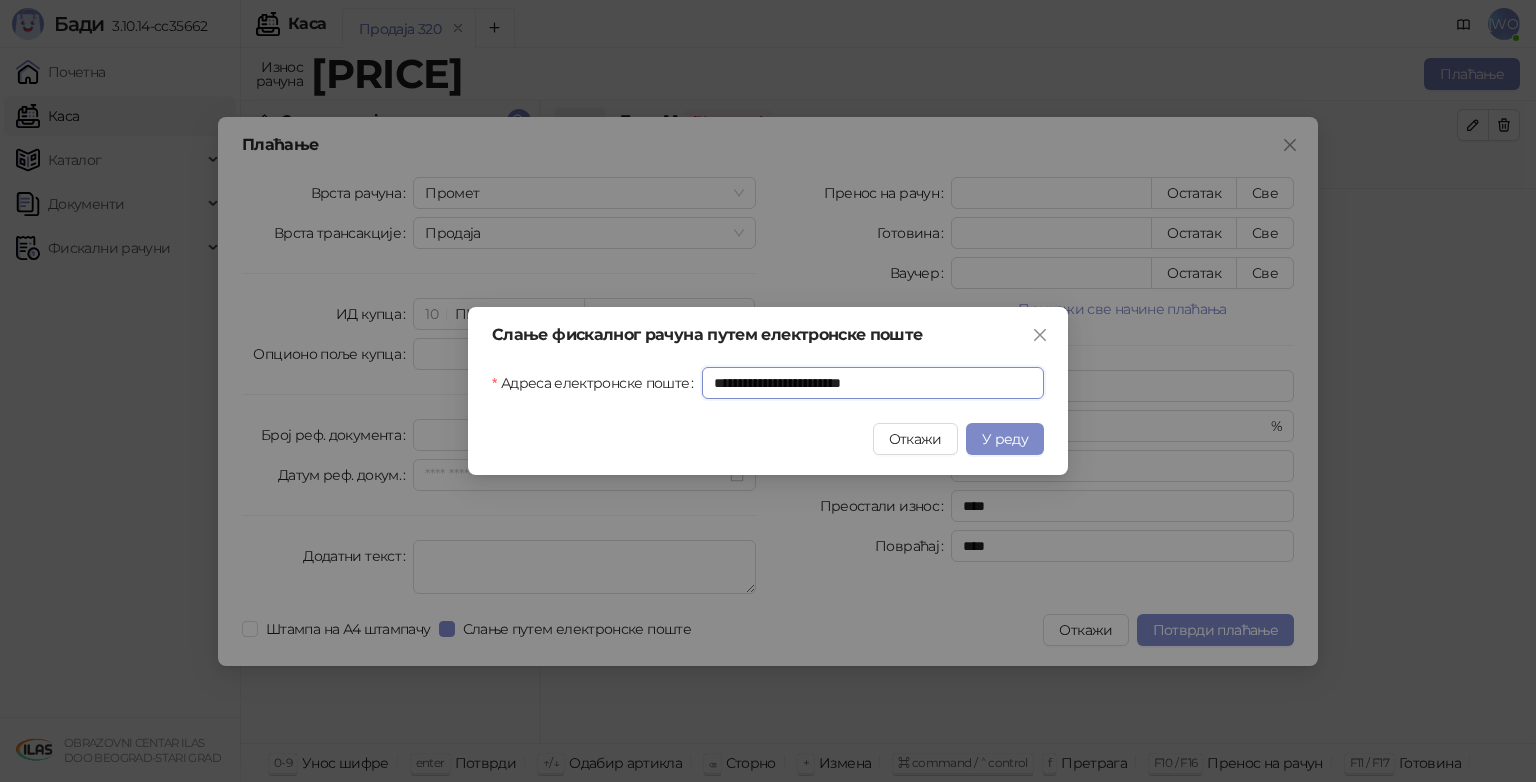 click on "**********" at bounding box center (873, 383) 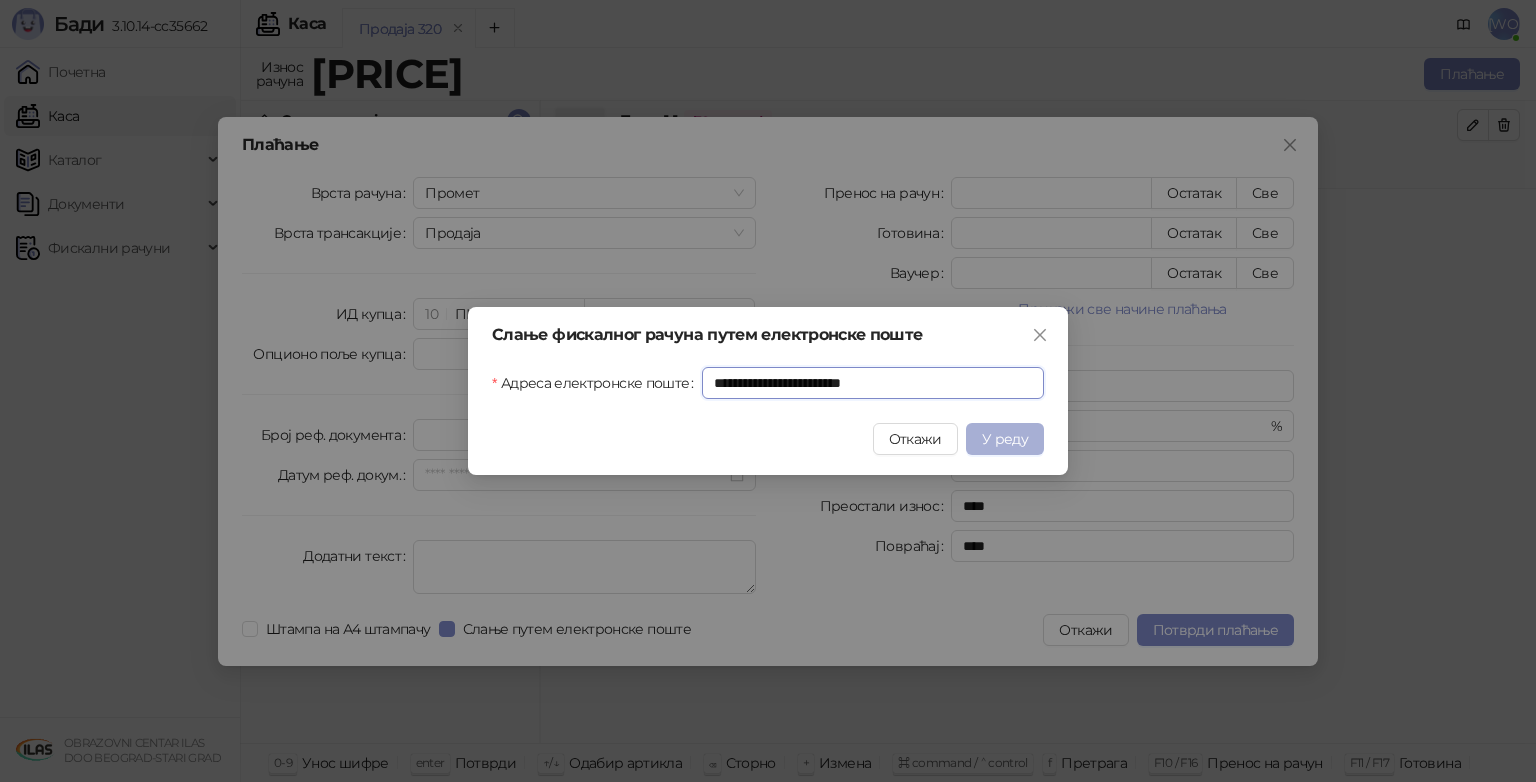 type on "**********" 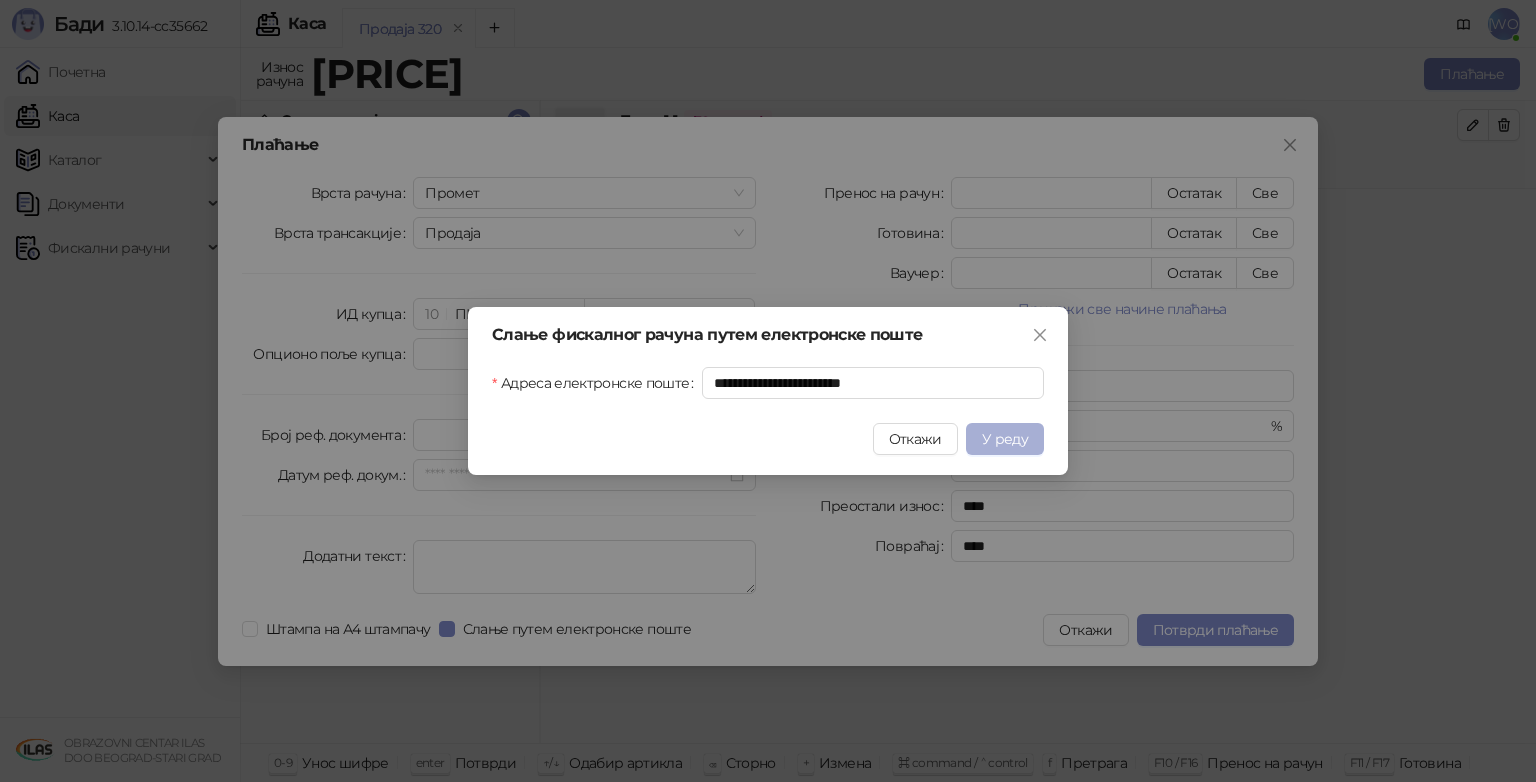 click on "У реду" at bounding box center (1005, 439) 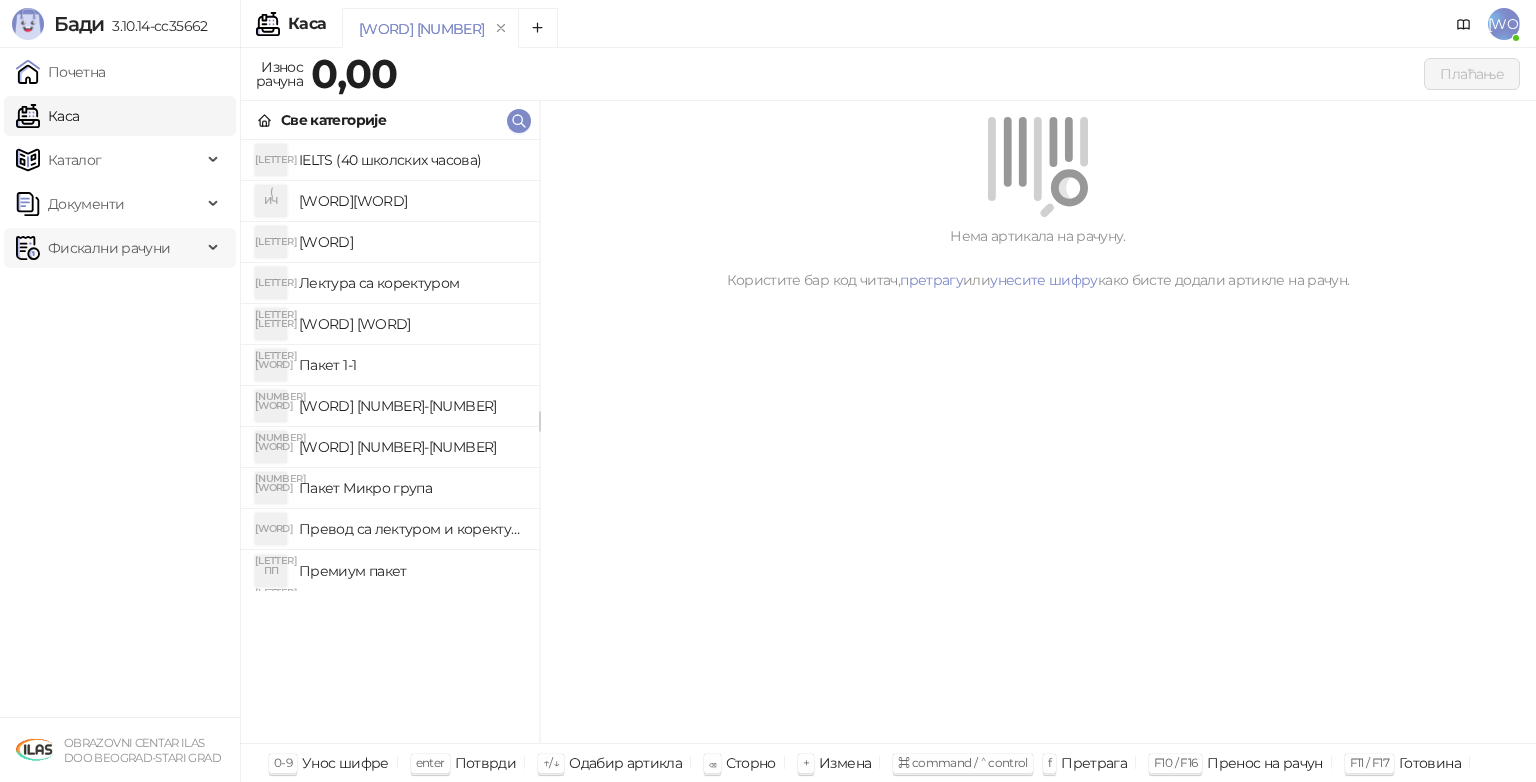 click on "Фискални рачуни" at bounding box center (109, 248) 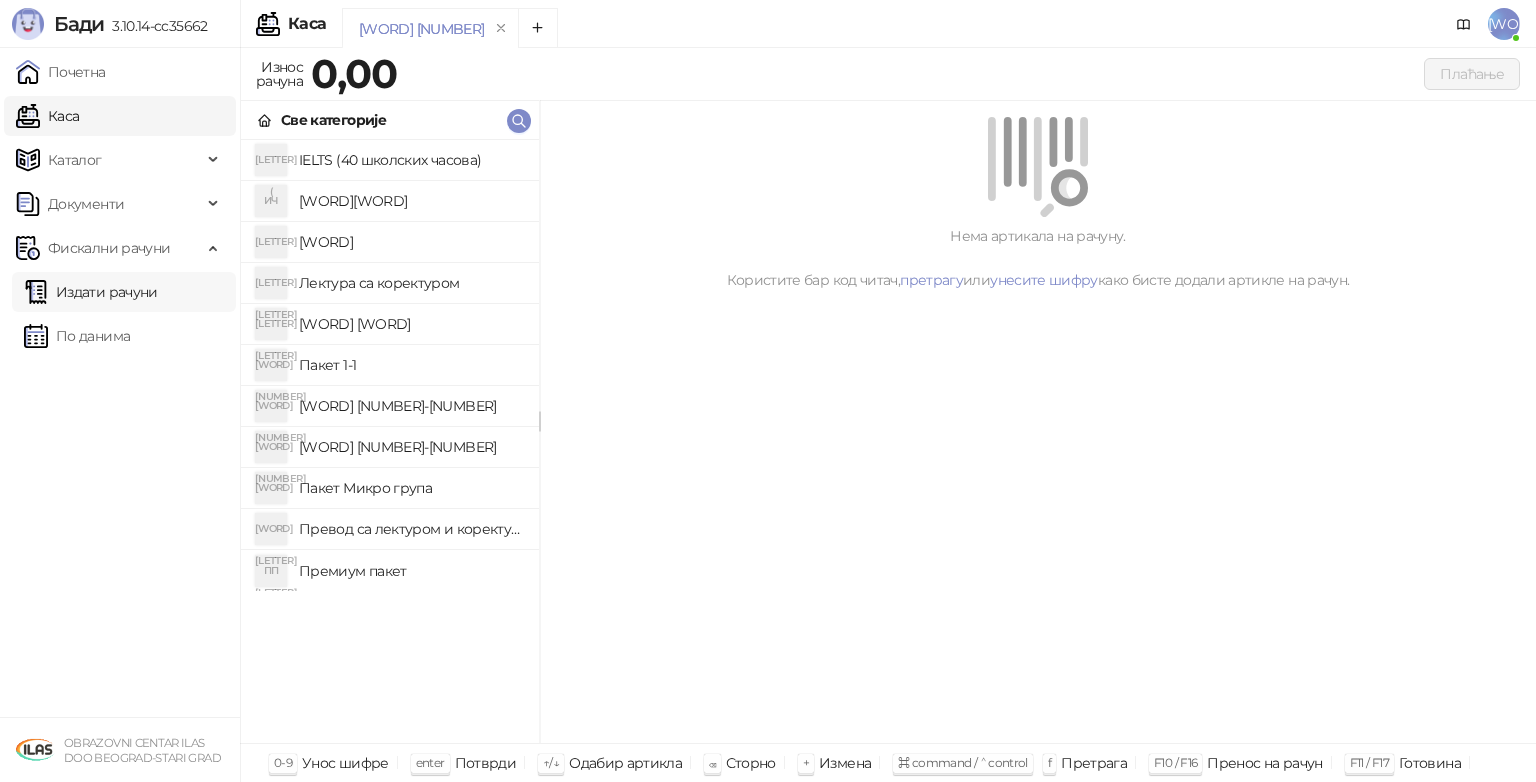 click on "Издати рачуни" at bounding box center (91, 292) 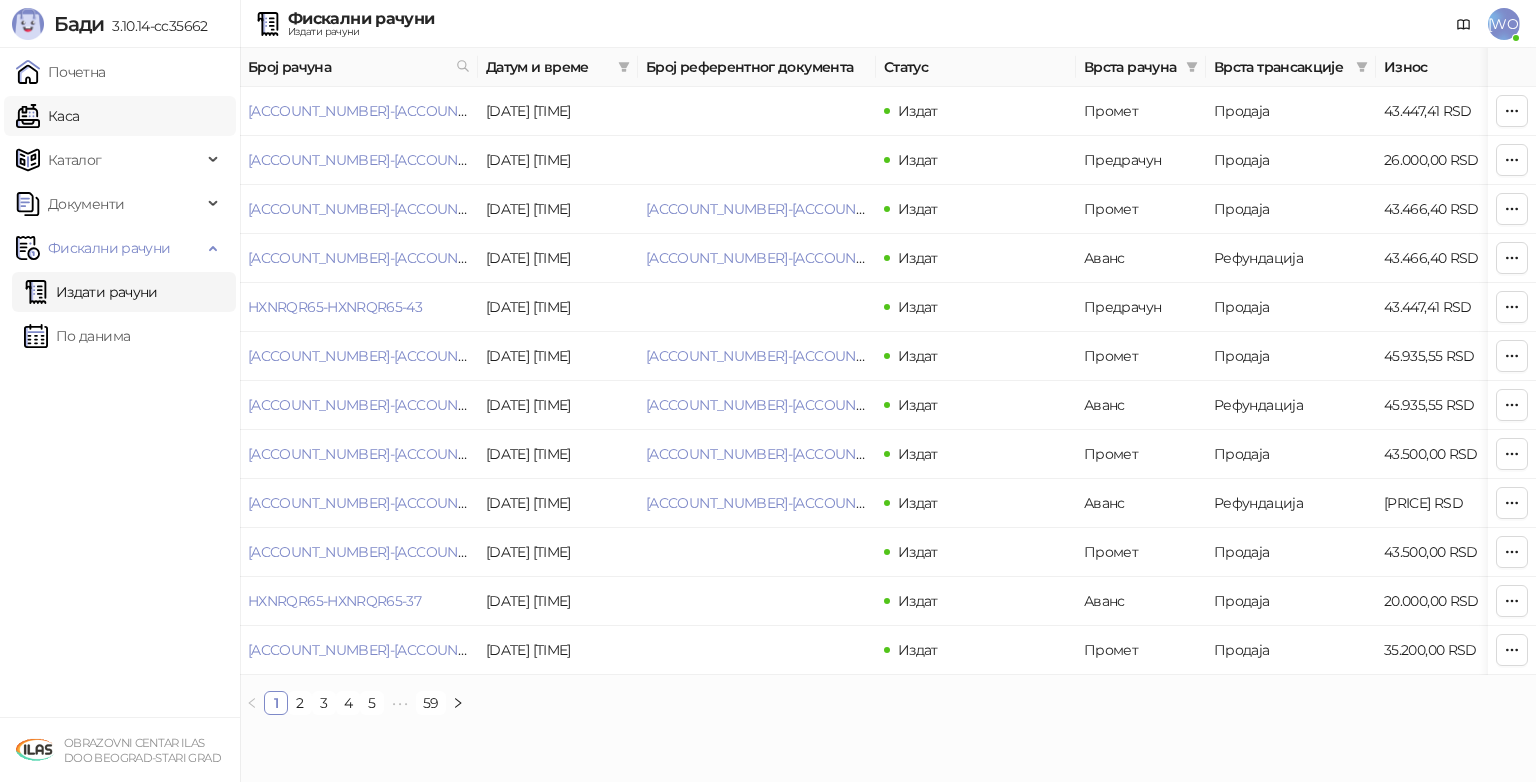 click on "Каса" at bounding box center (47, 116) 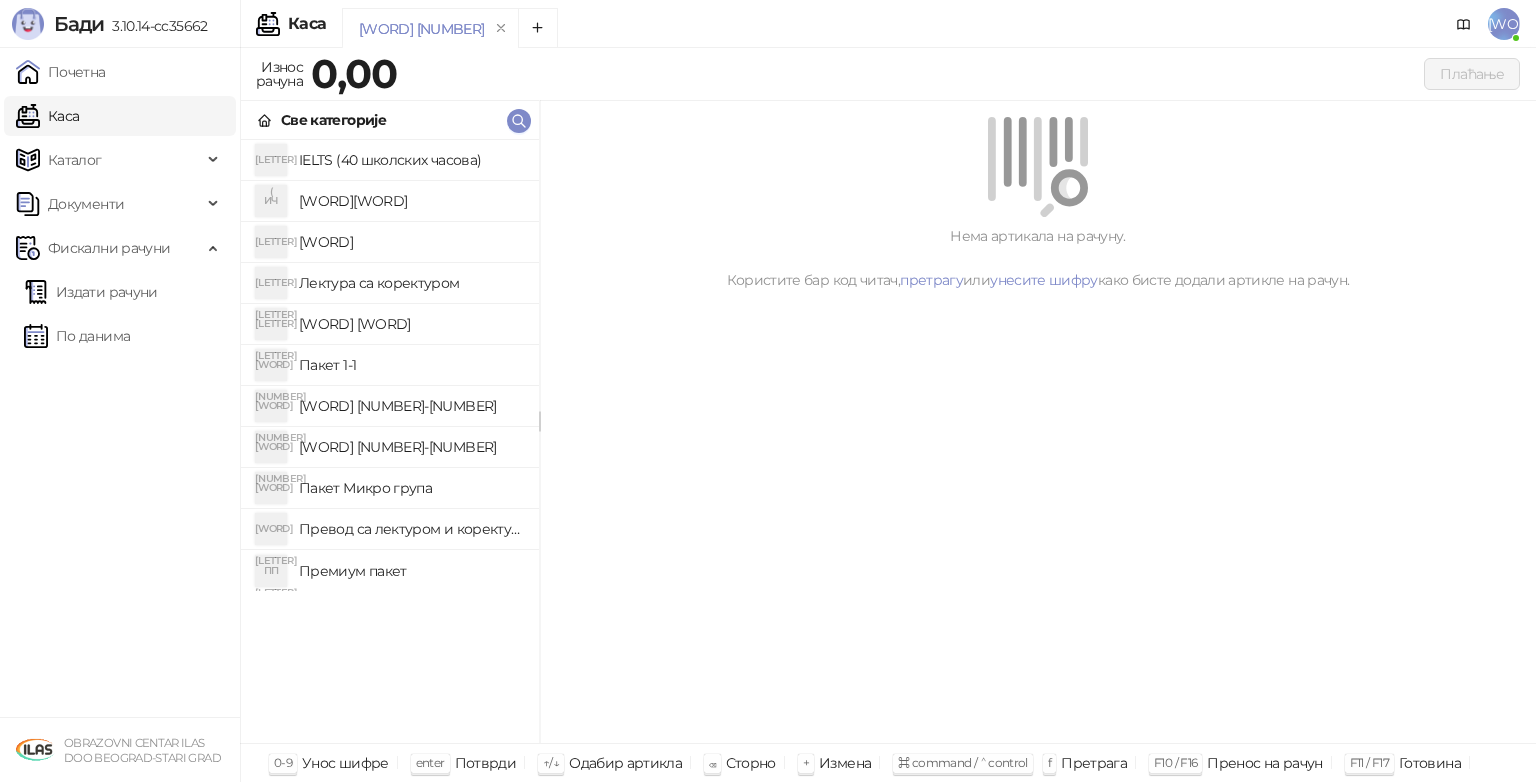 click on "Пакет 1-1" at bounding box center (411, 365) 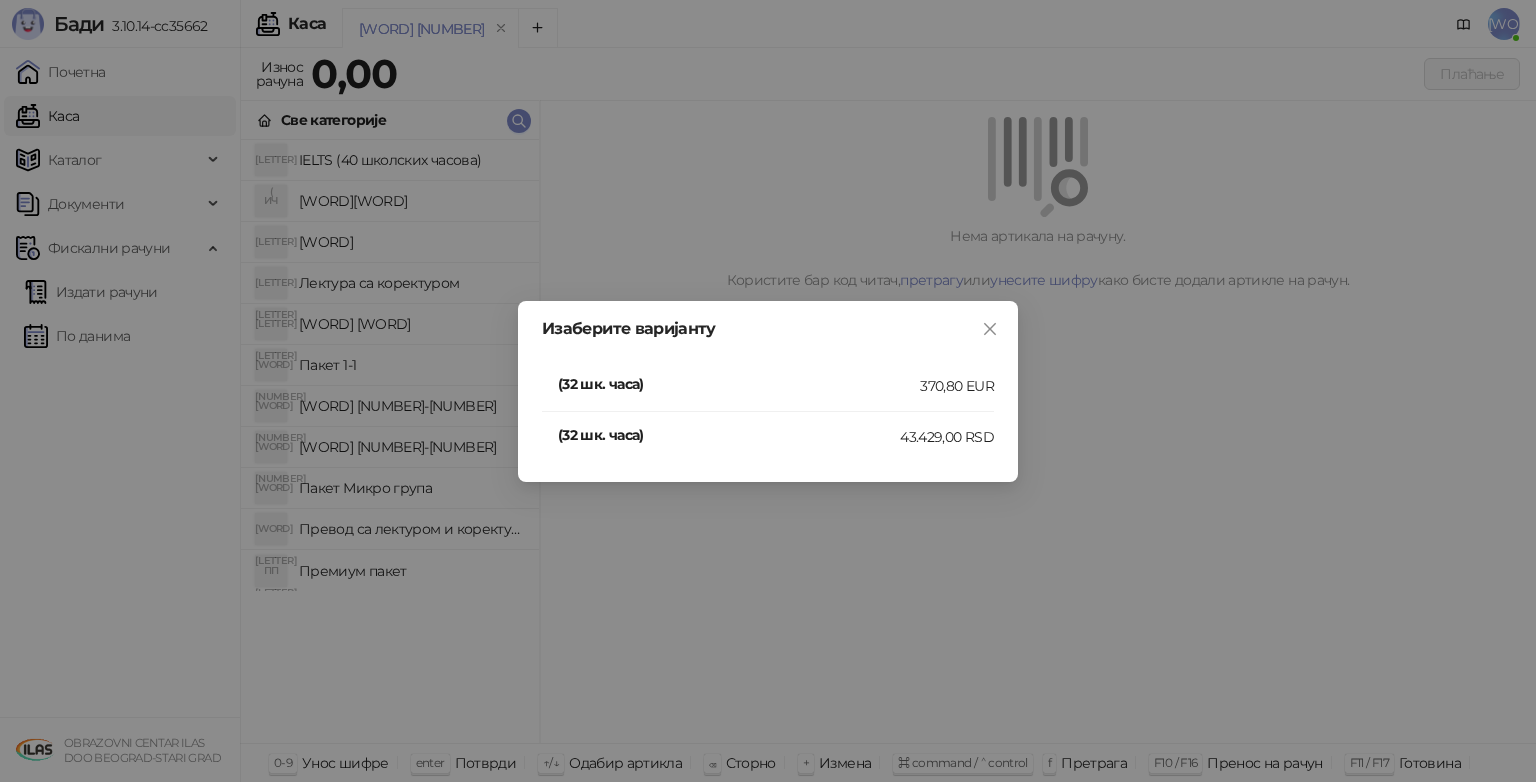 click on "(32 шк. часа)" at bounding box center (729, 435) 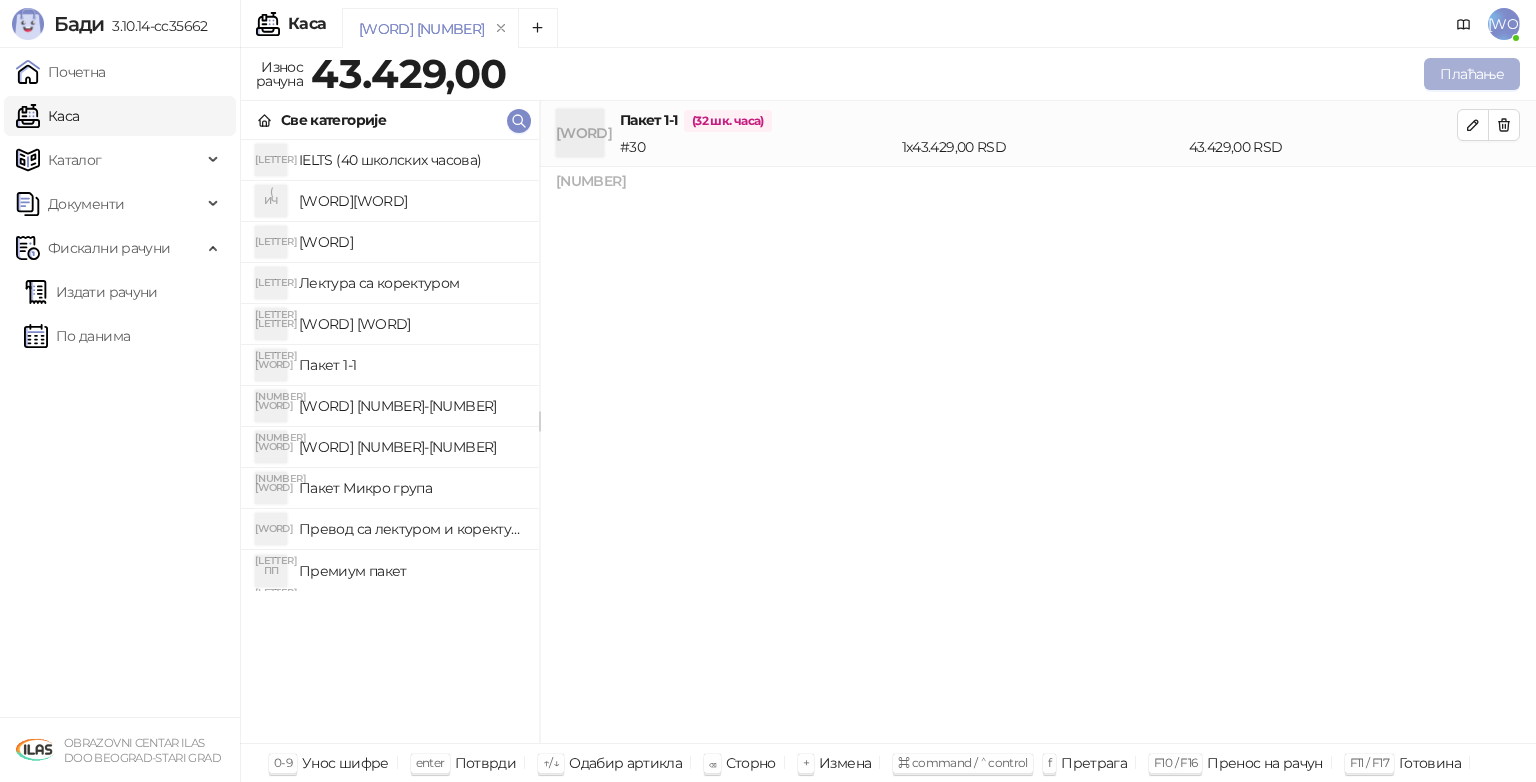 click on "Плаћање" at bounding box center [1472, 74] 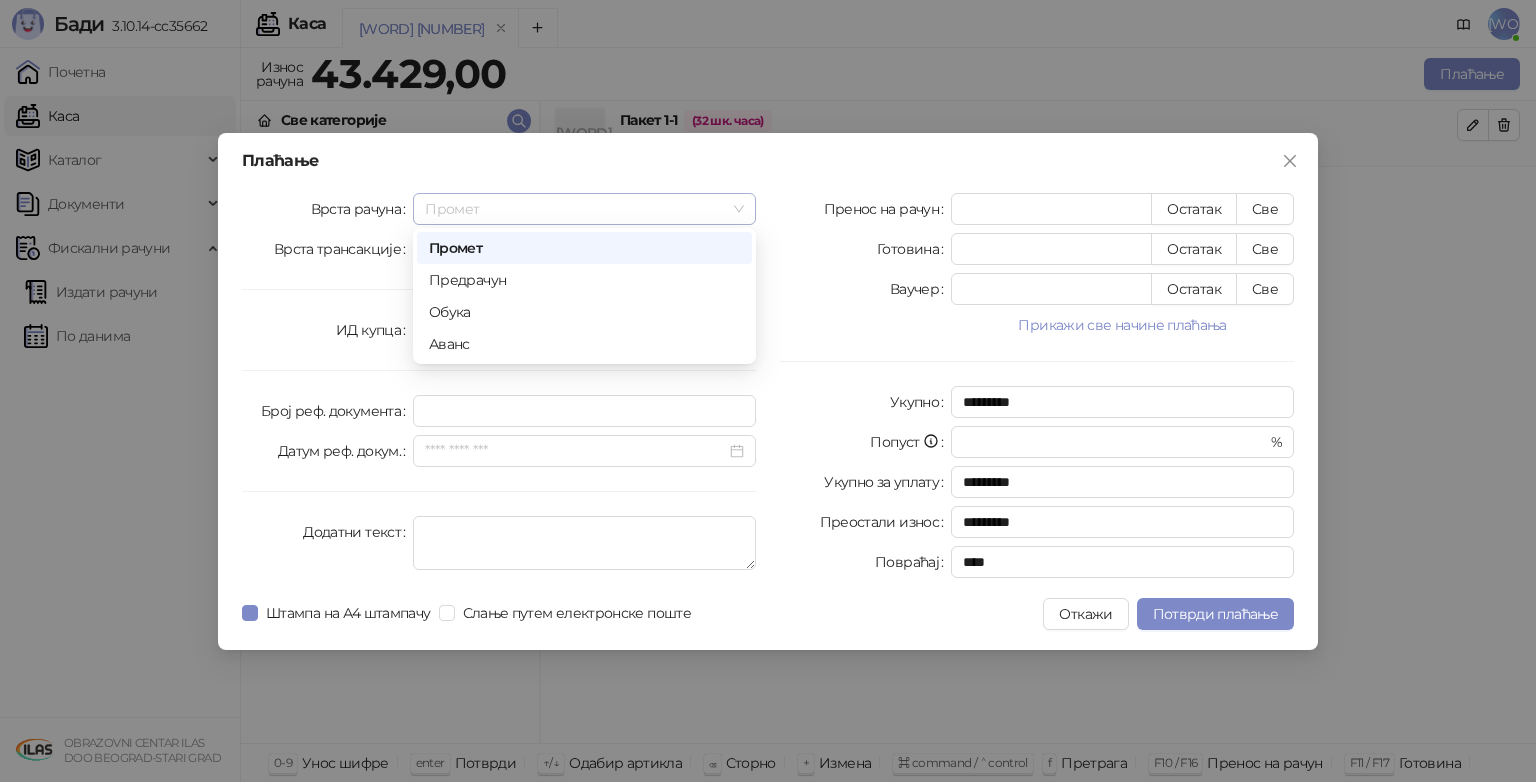 click on "Промет" at bounding box center (584, 209) 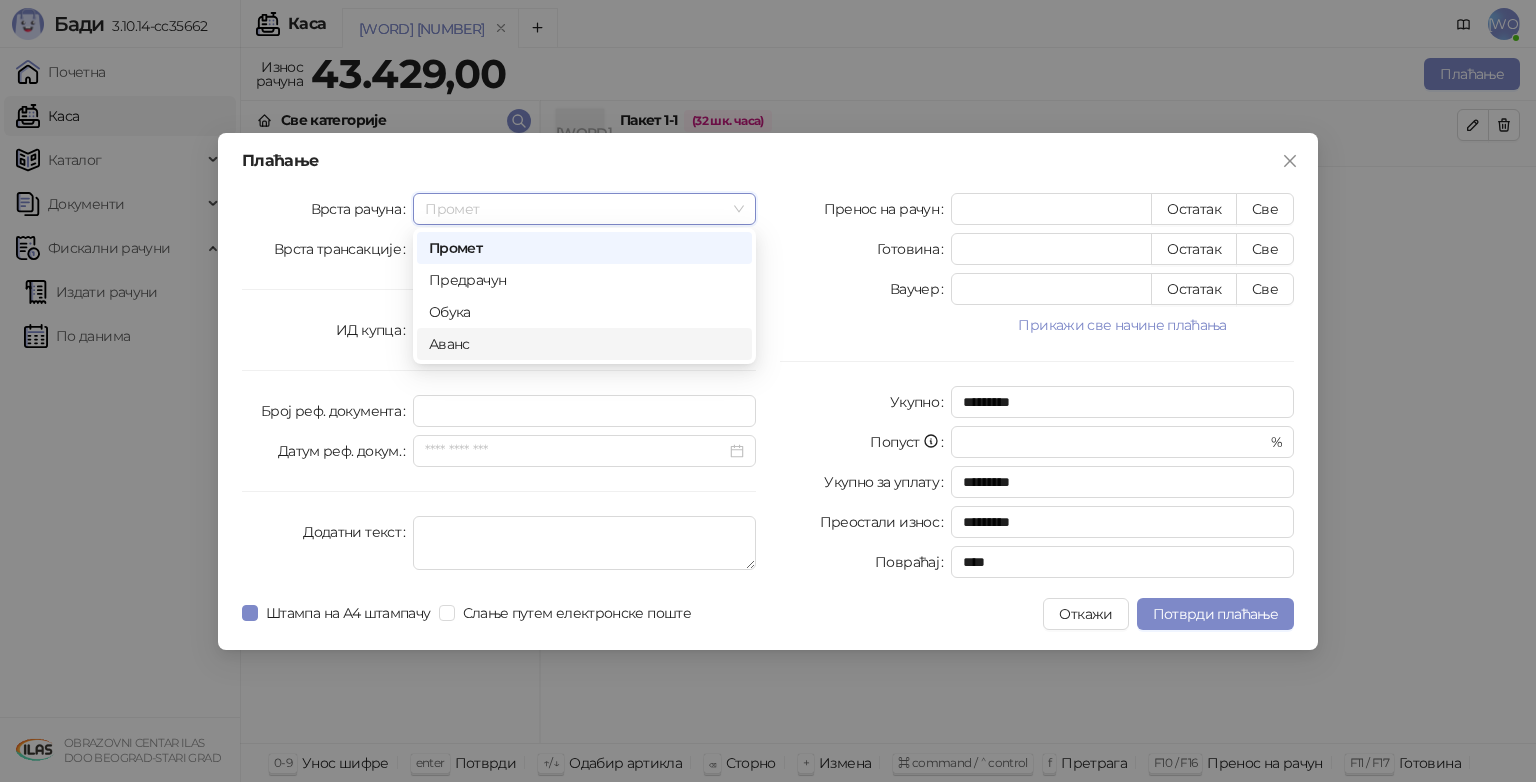 click on "Аванс" at bounding box center [584, 344] 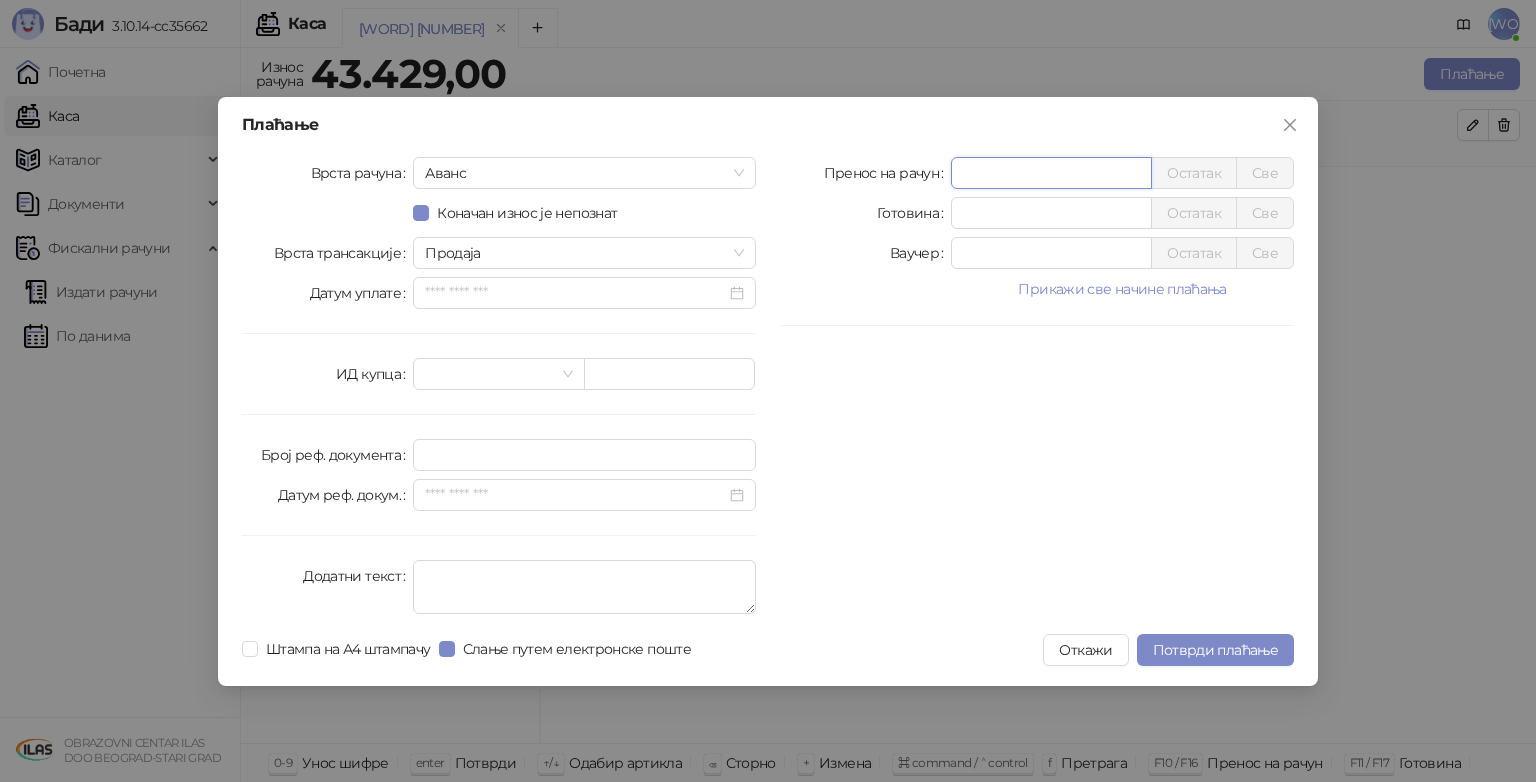 click on "*" at bounding box center (1051, 173) 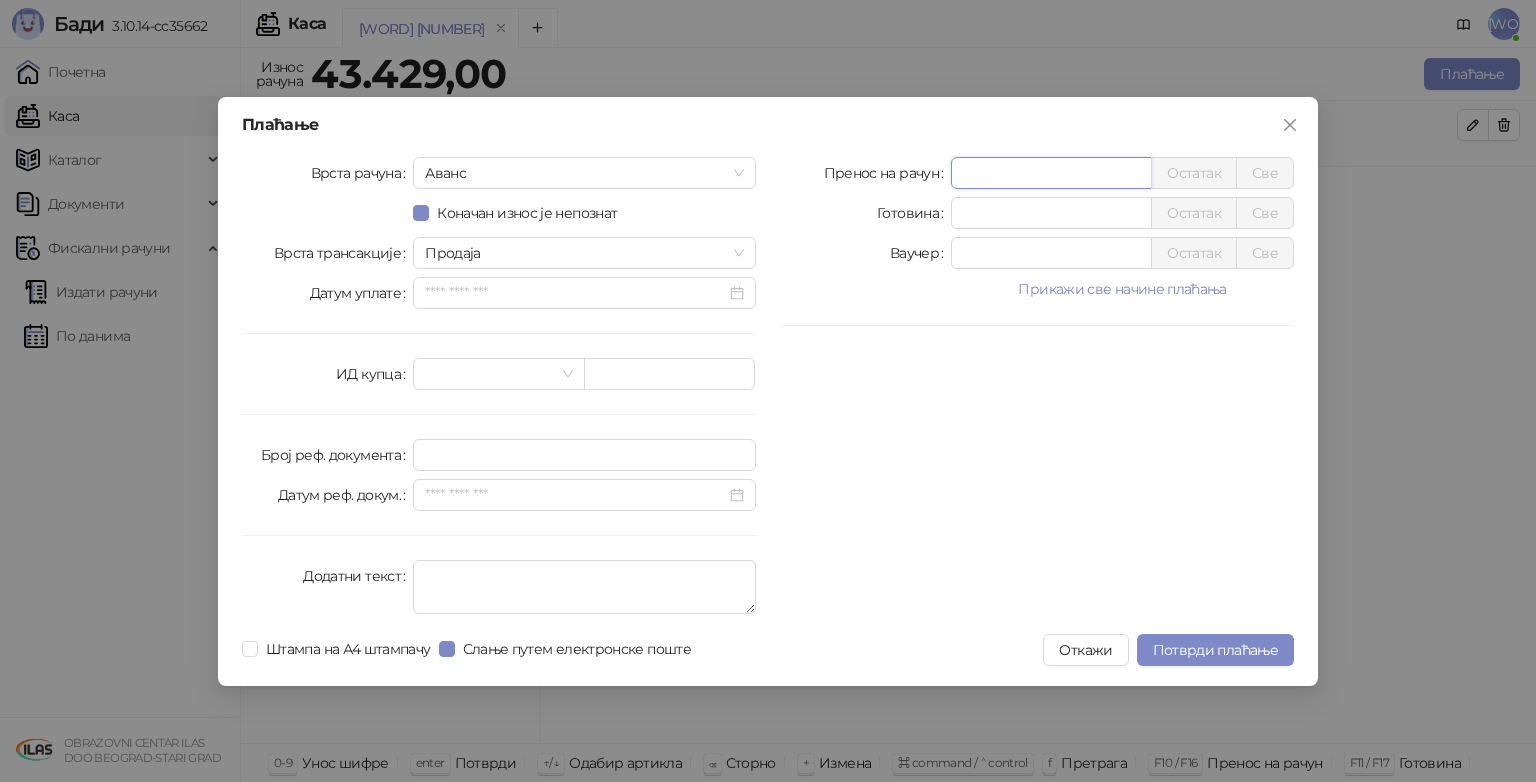 type on "********" 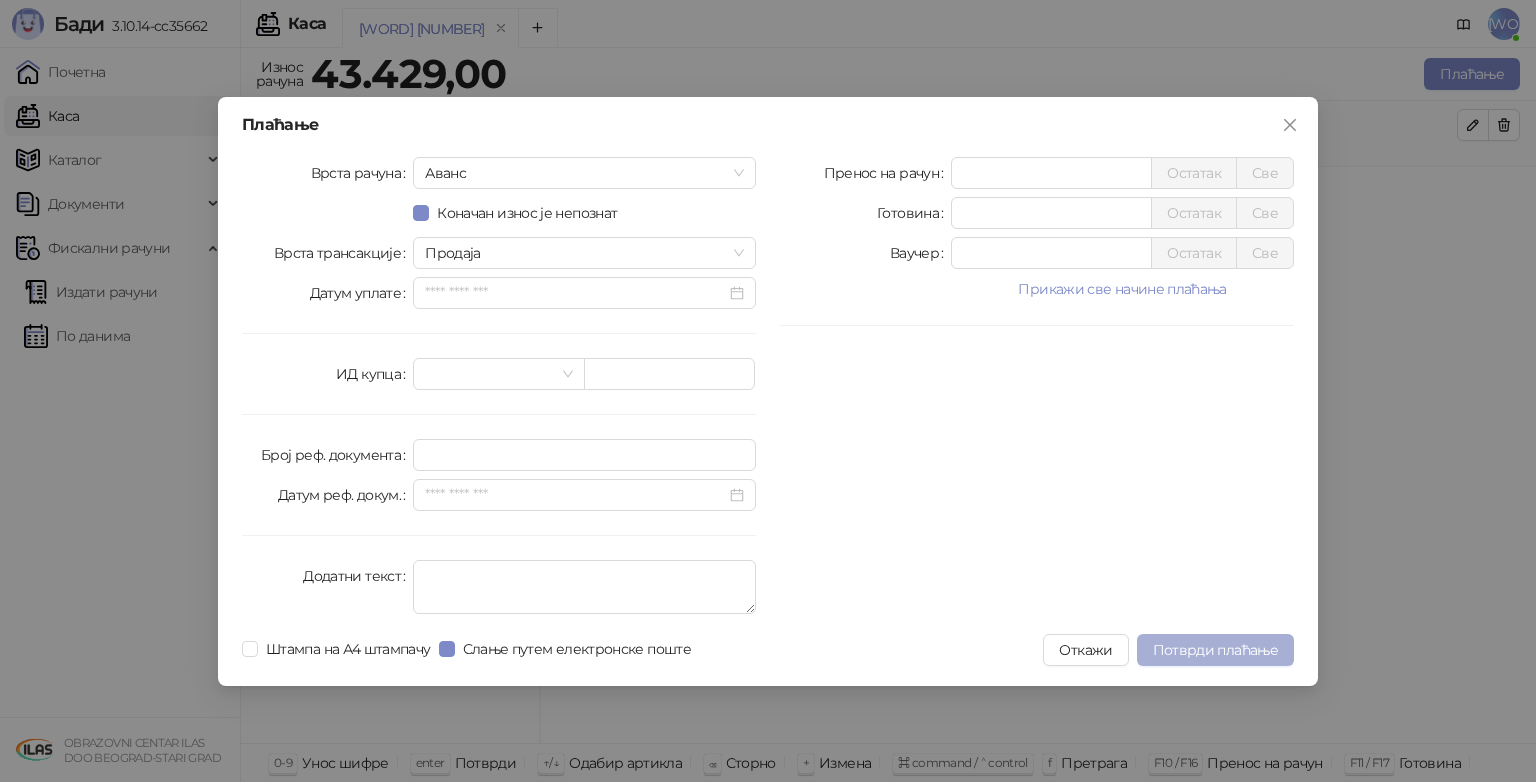 click on "Потврди плаћање" at bounding box center [1215, 650] 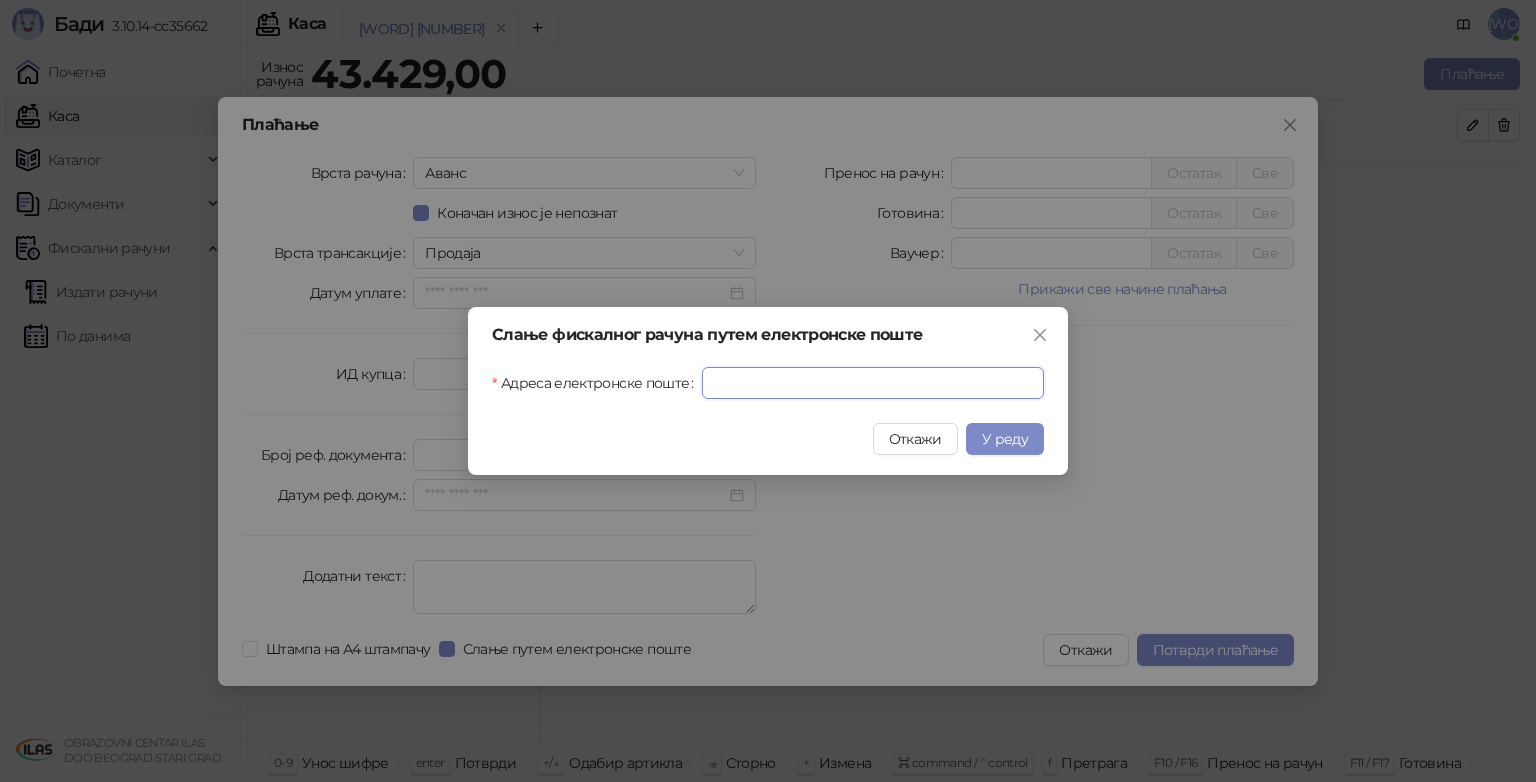 click on "Адреса електронске поште" at bounding box center (873, 383) 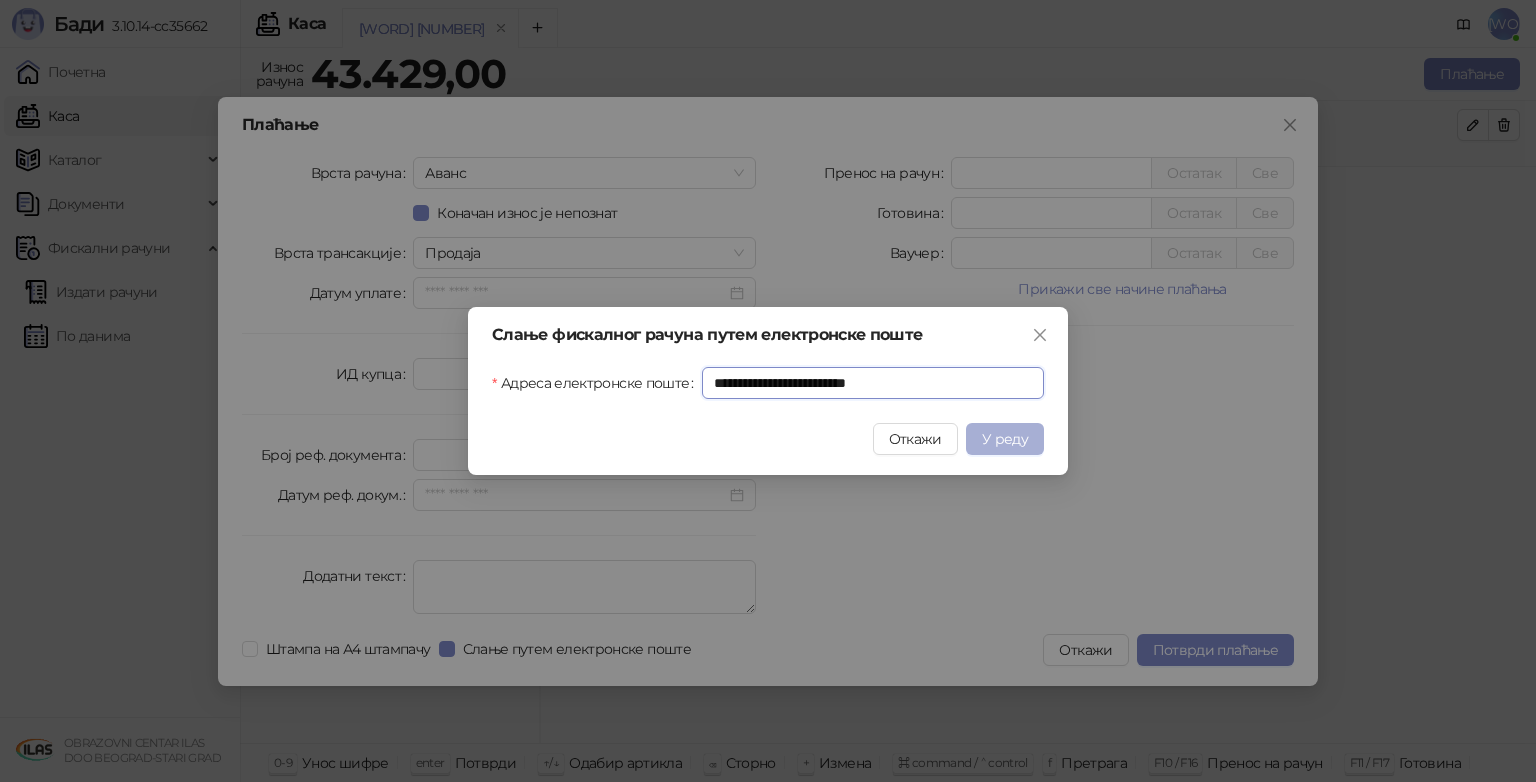 type on "**********" 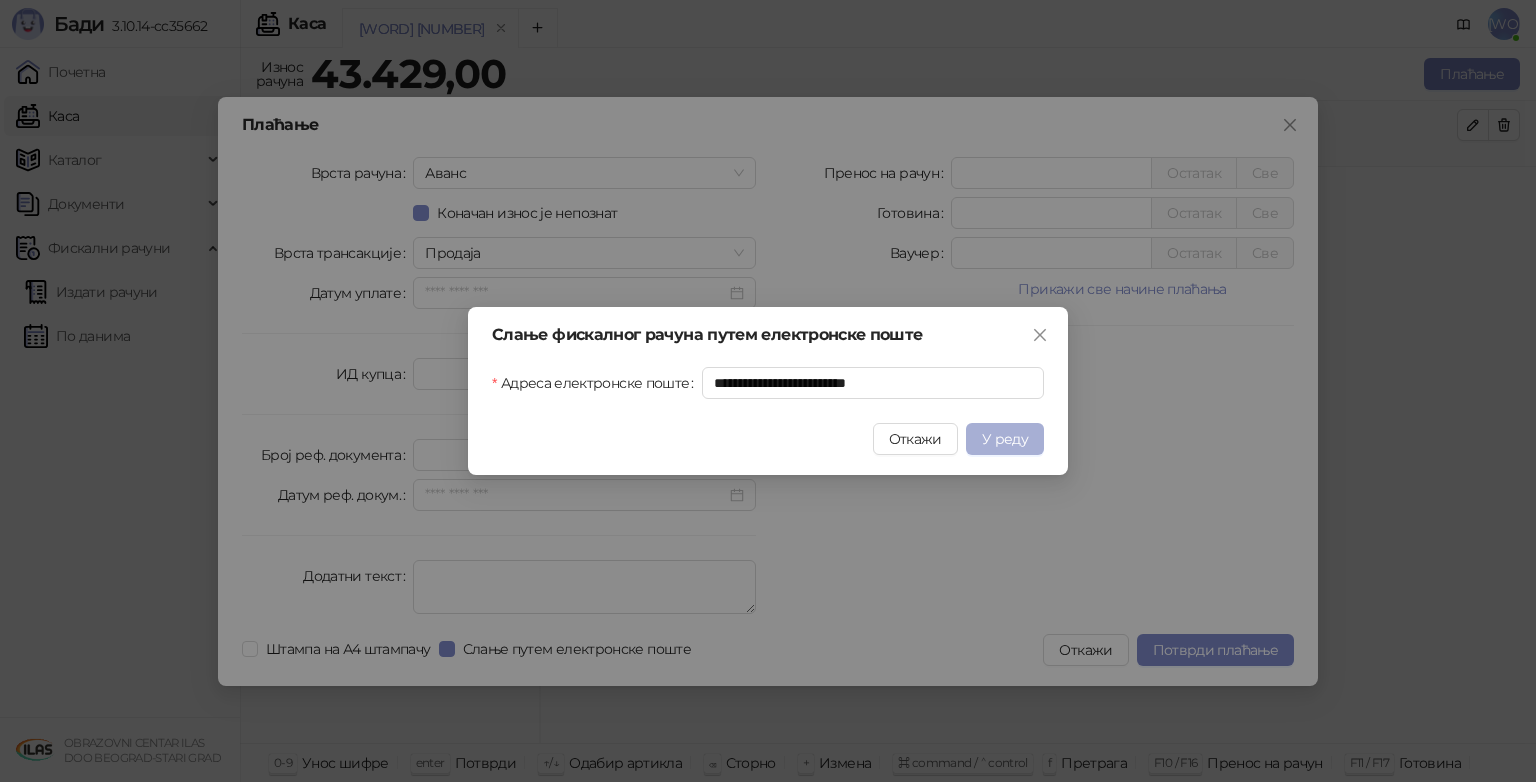 click on "У реду" at bounding box center [1005, 439] 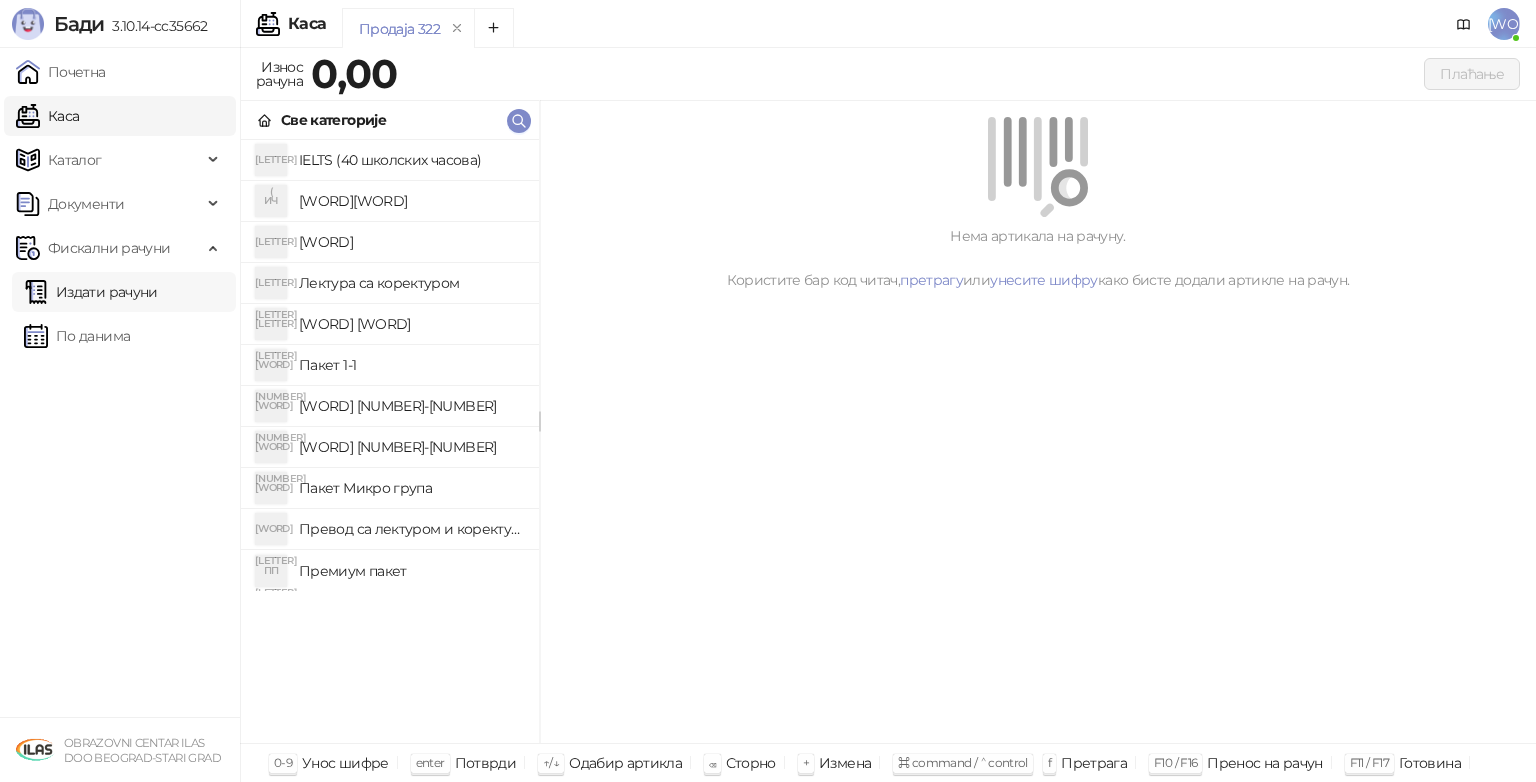 click on "Издати рачуни" at bounding box center (91, 292) 